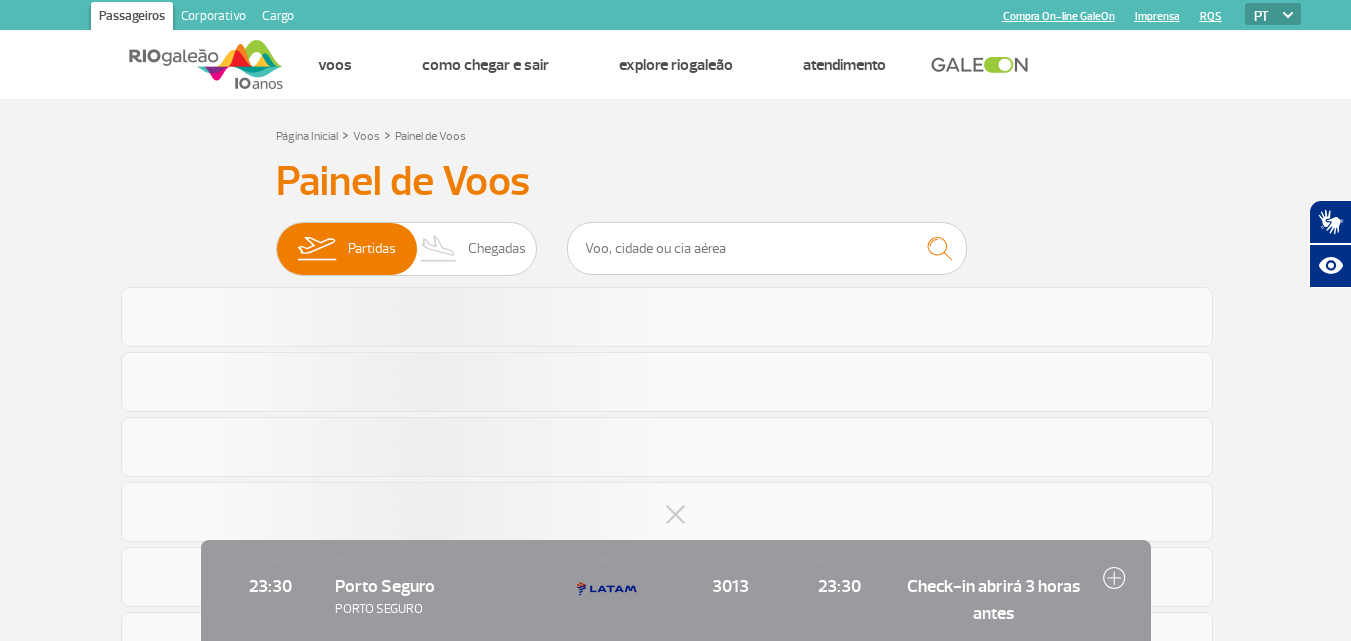scroll, scrollTop: 0, scrollLeft: 0, axis: both 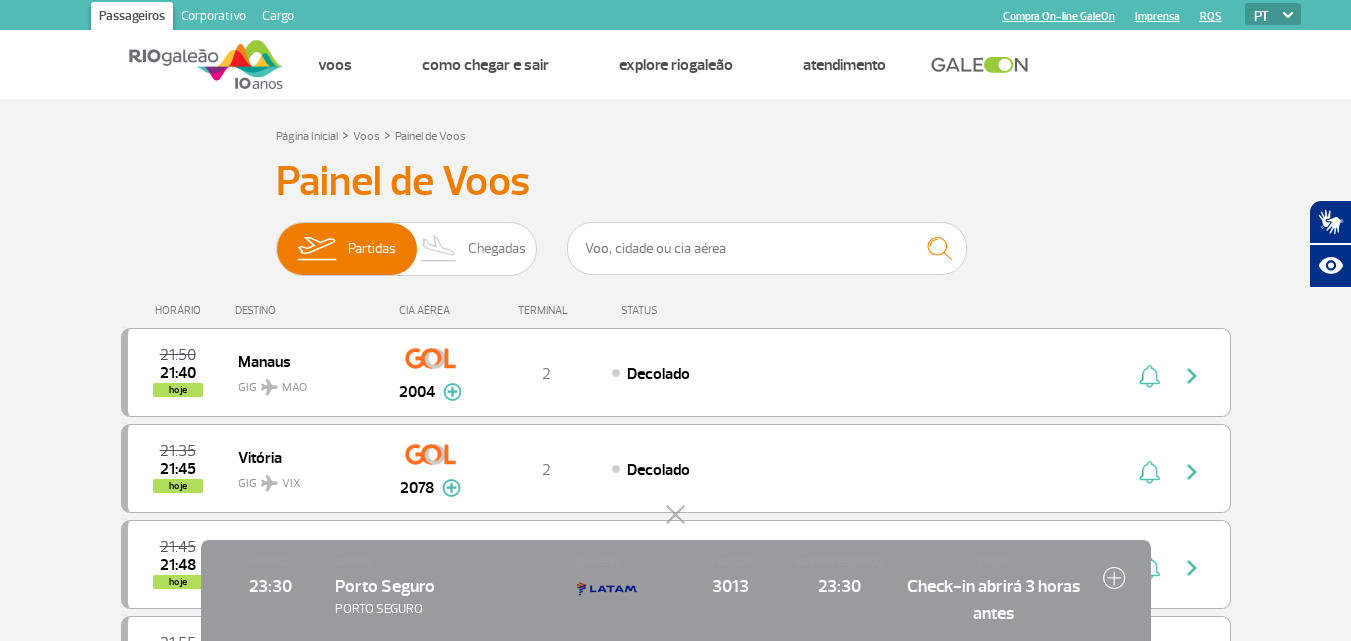 click 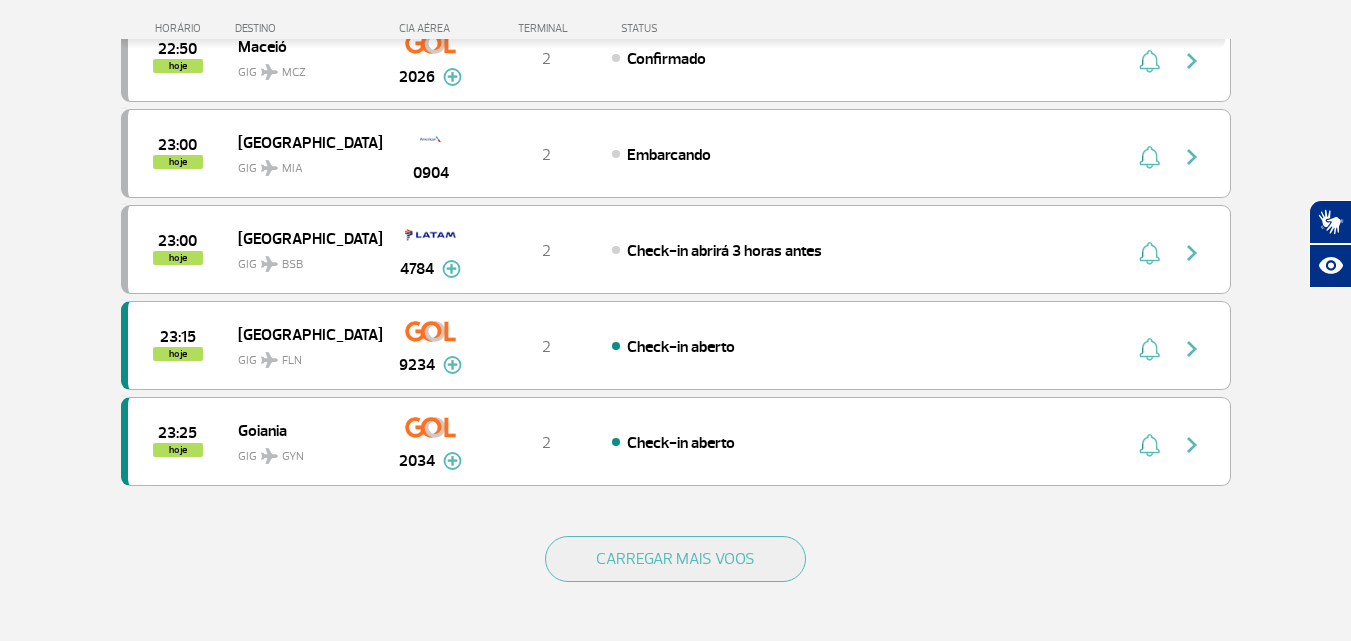 scroll, scrollTop: 1800, scrollLeft: 0, axis: vertical 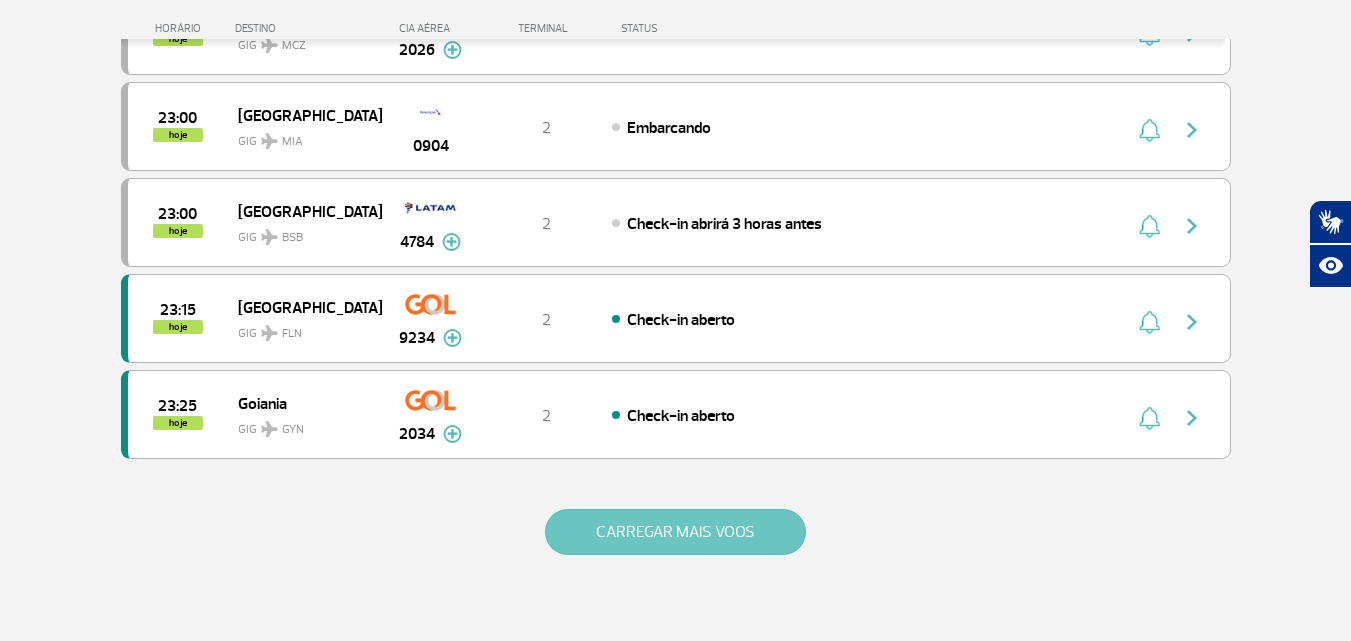 click on "CARREGAR MAIS VOOS" at bounding box center (675, 532) 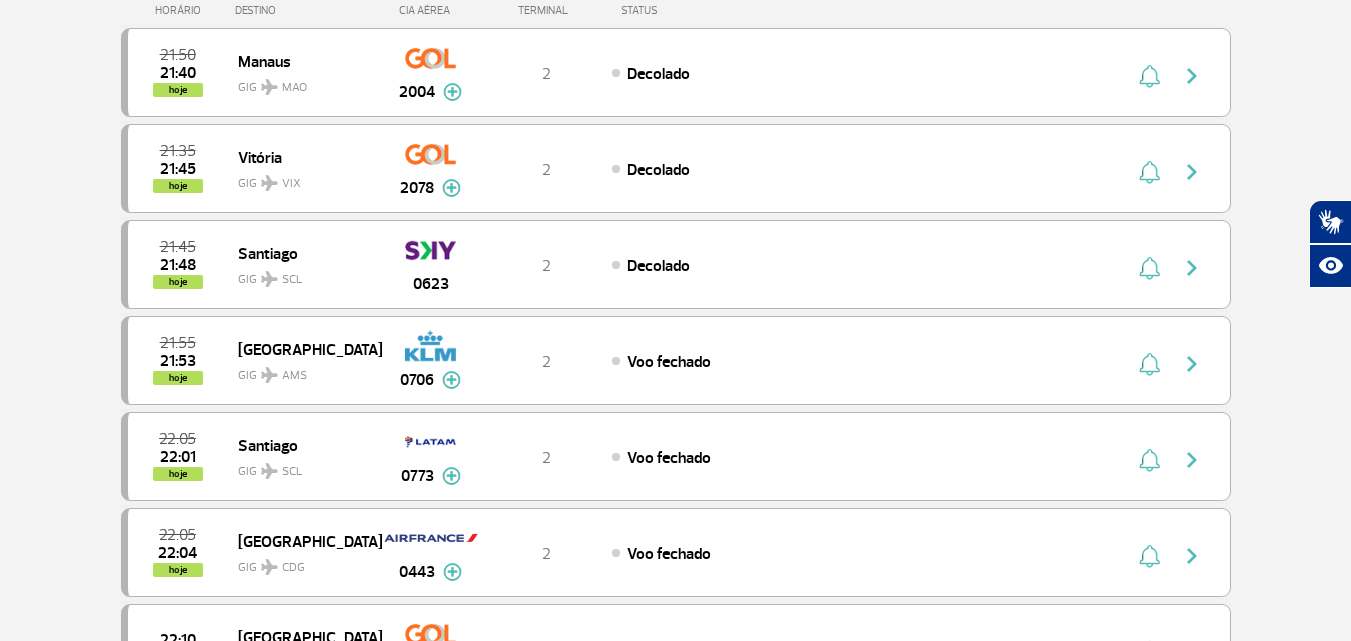 scroll, scrollTop: 0, scrollLeft: 0, axis: both 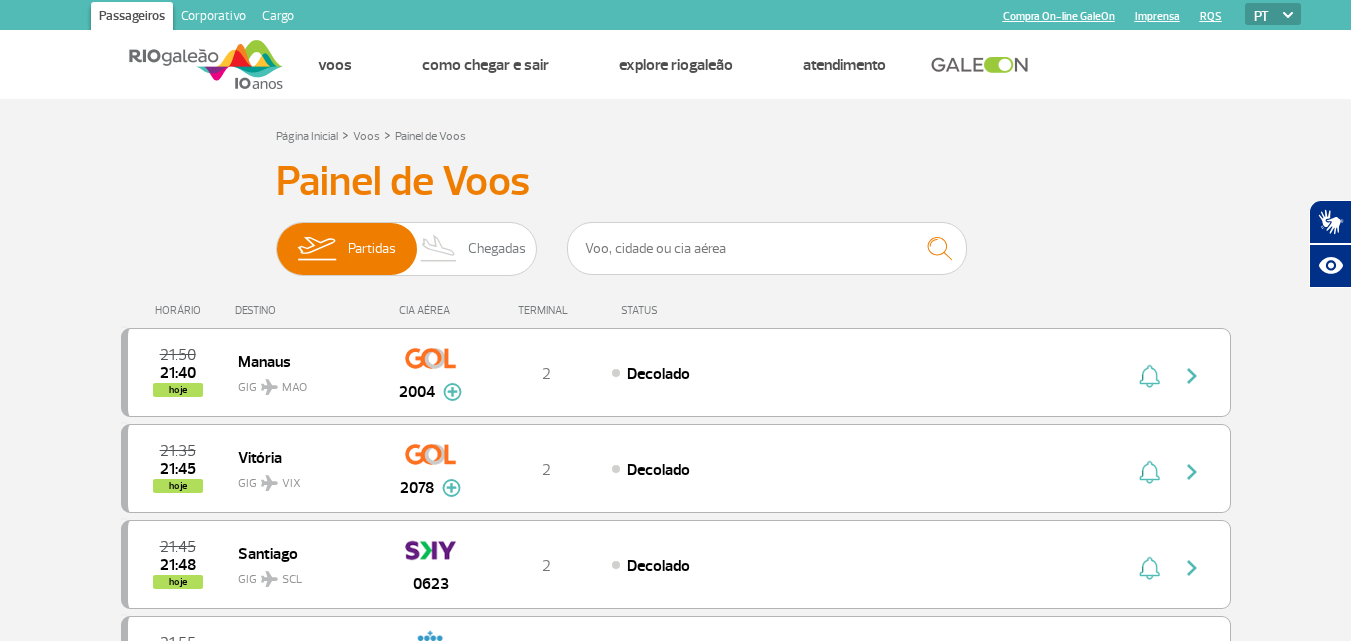 drag, startPoint x: 0, startPoint y: 368, endPoint x: 0, endPoint y: 343, distance: 25 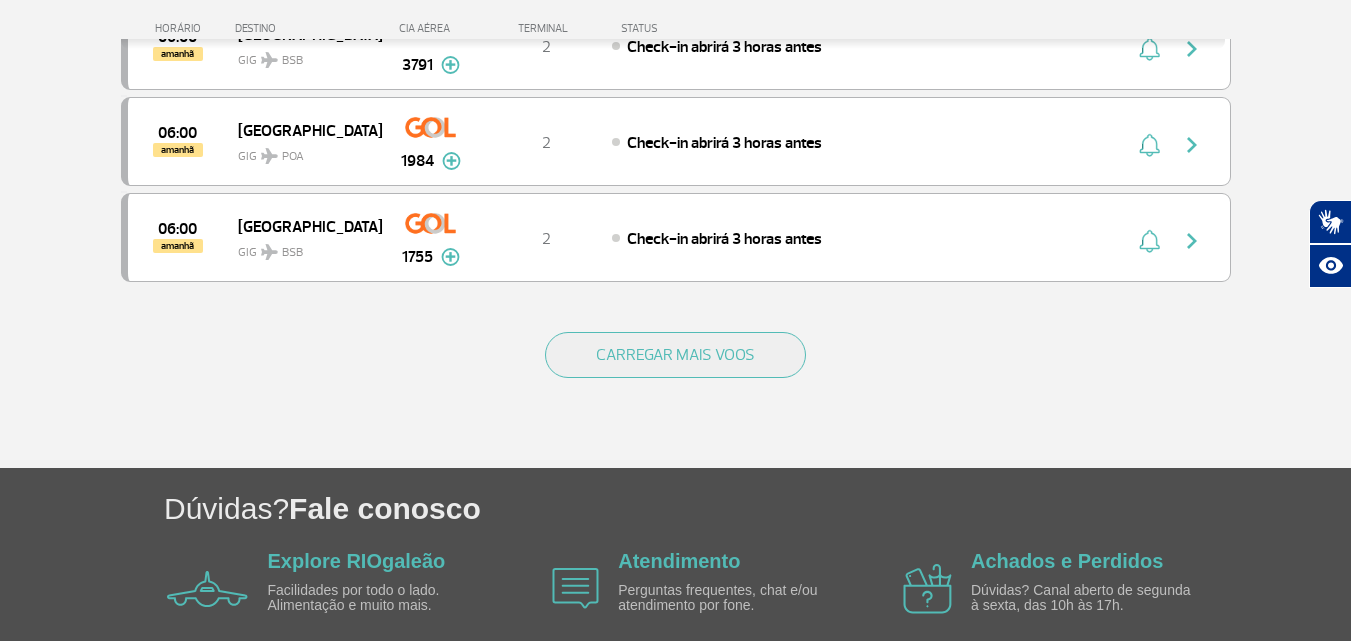 scroll, scrollTop: 3988, scrollLeft: 0, axis: vertical 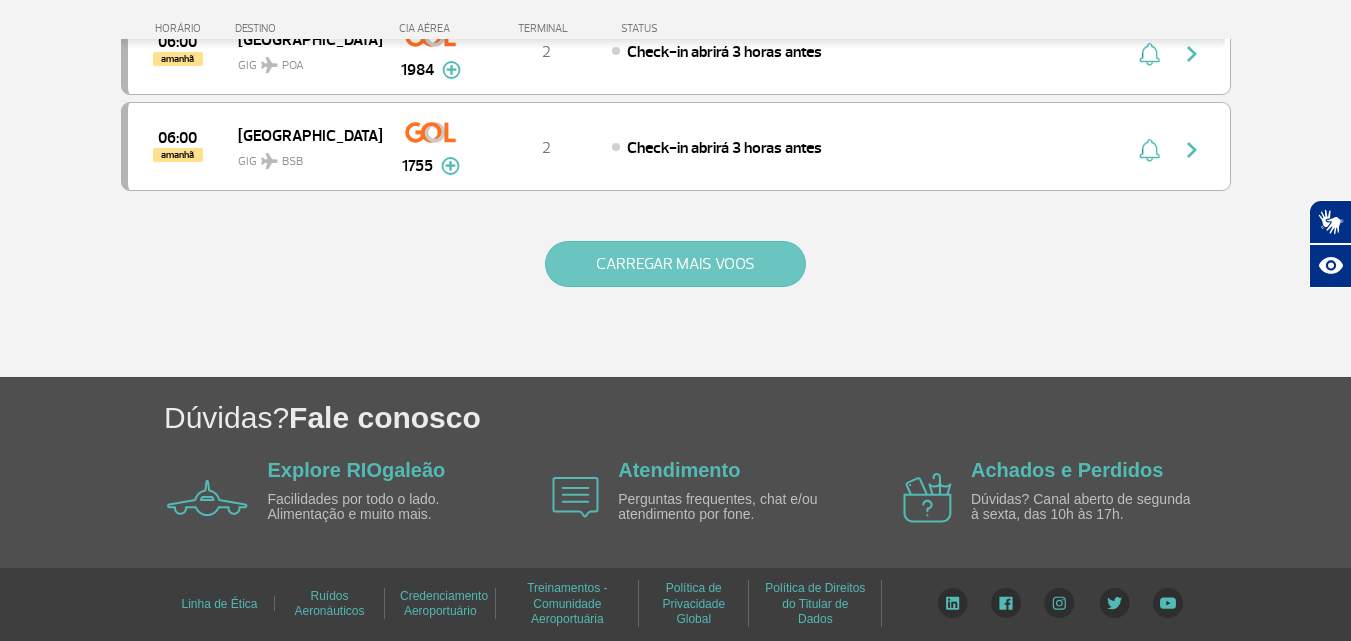 click on "CARREGAR MAIS VOOS" at bounding box center [675, 264] 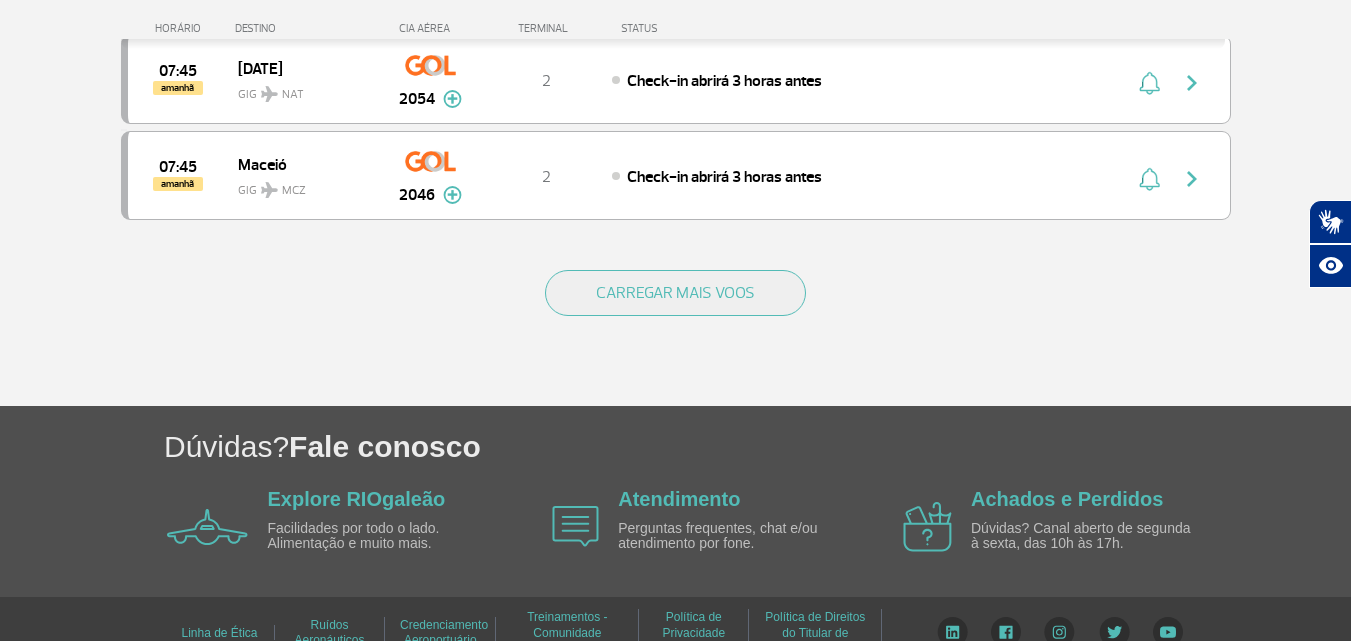 scroll, scrollTop: 5908, scrollLeft: 0, axis: vertical 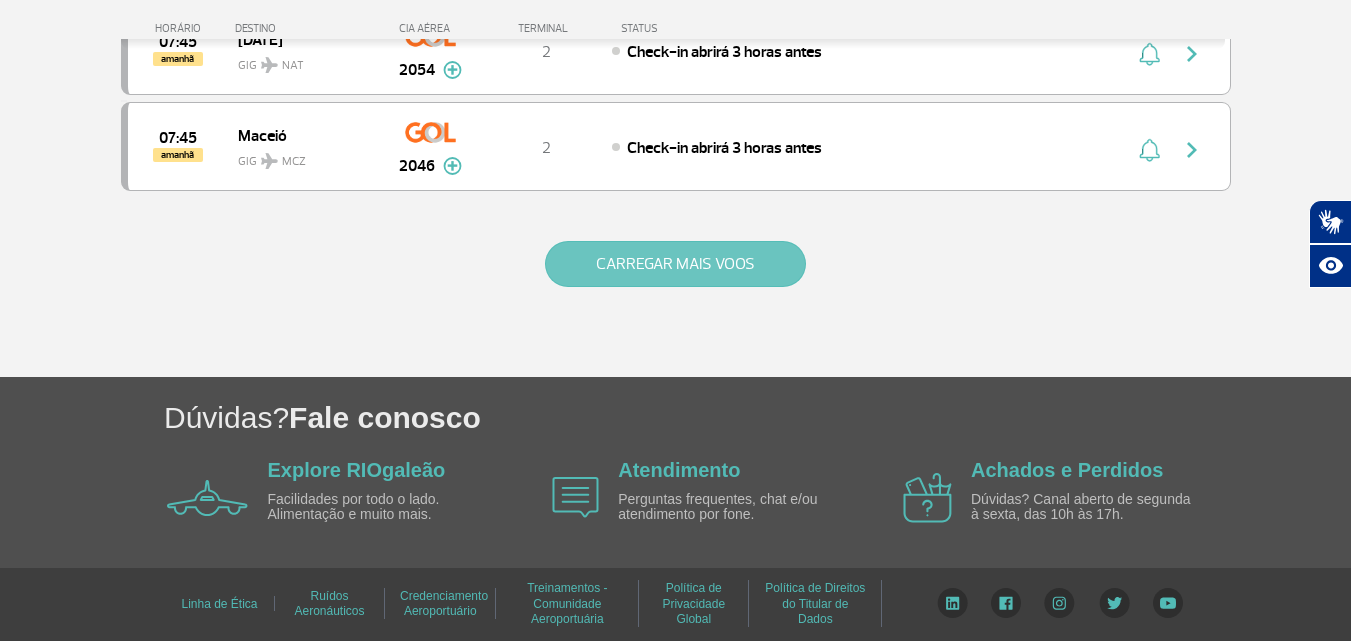 click on "CARREGAR MAIS VOOS" at bounding box center [675, 264] 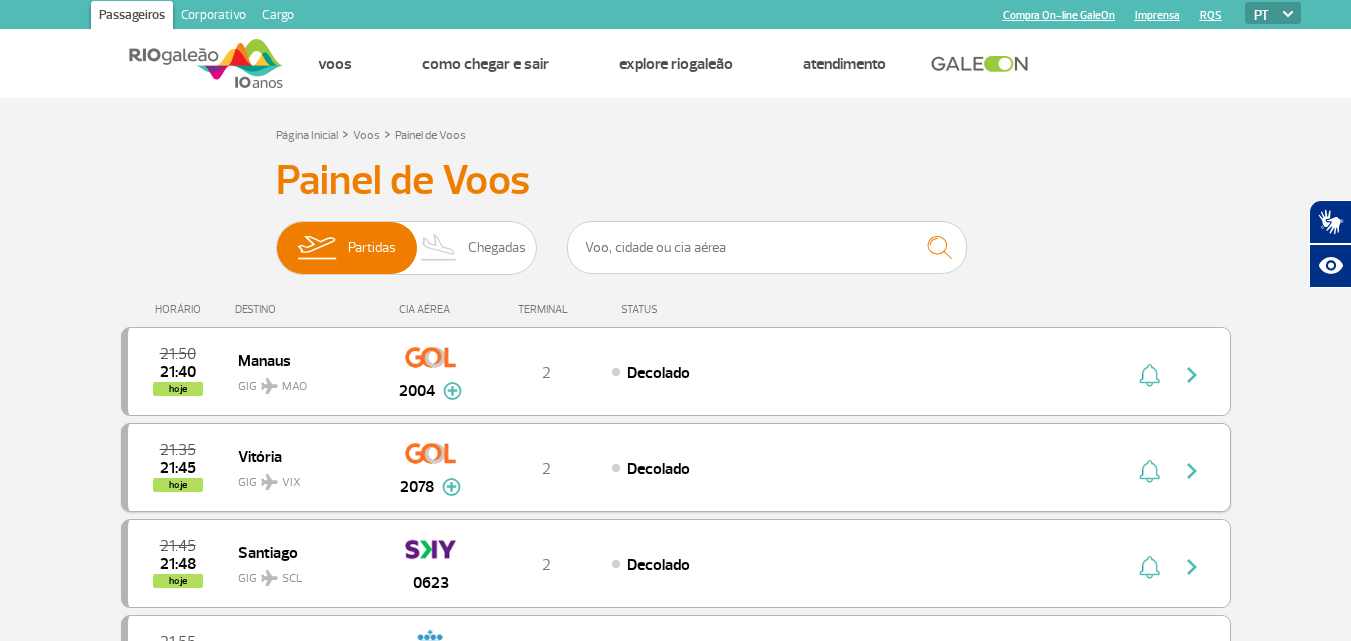scroll, scrollTop: 0, scrollLeft: 0, axis: both 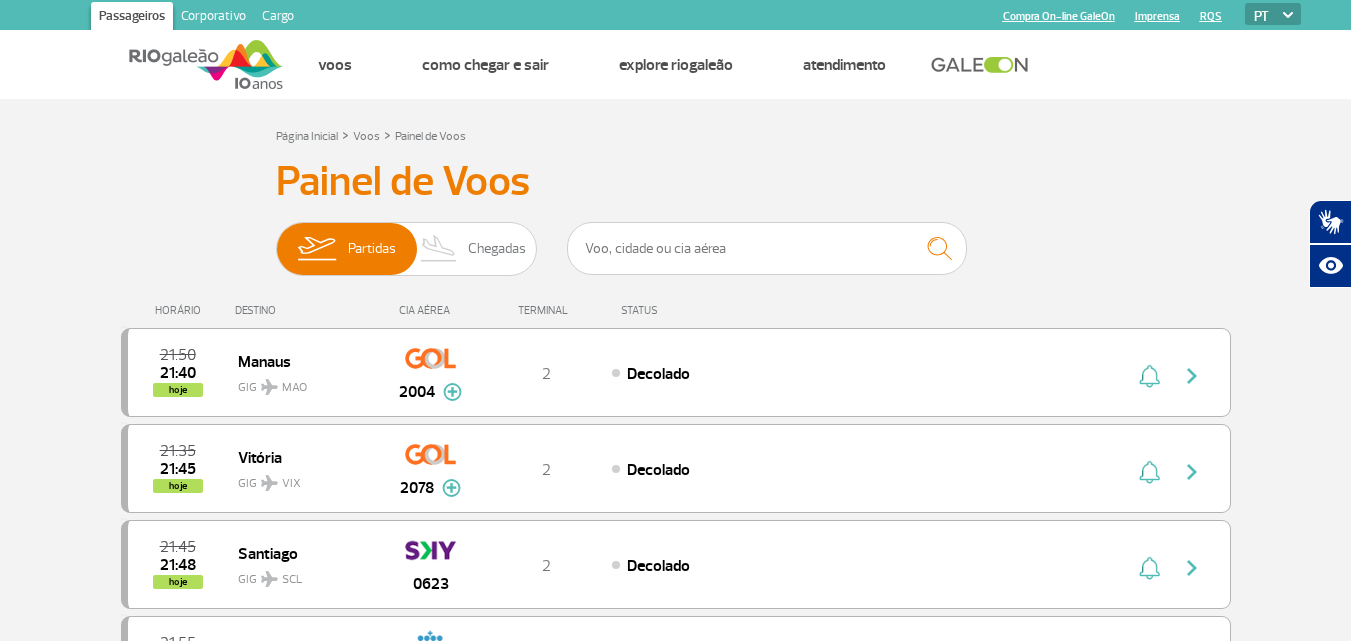 click on "Página Inicial > Voos > Painel de Voos Painel de Voos  Partidas   Chegadas  21:50 21:40 hoje Manaus GIG MAO 2004 Parcerias:  Air France   1932   Air France   1937   Azul Linhas Aéreas   3003   Emirates Airlines   3717   Avianca   4760   TAP Portugal   5856   Aerolineas Argentinas   7688   KLM Royal Dutch Airlines   9362  T2  Decolado  Air France 1932 Air France 1937 Azul Linhas Aéreas 3003 Emirates Airlines 3717 Avianca 4760 TAP Portugal 5856 Aerolineas Argentinas 7688 KLM Royal Dutch Airlines 9362 21:35 21:45 hoje Vitória GIG VIX 2078 Parcerias:  Air France   1908   Emirates Airlines   3705   TAP Portugal   4016   TAP Portugal   4026   Aerolineas Argentinas   7616  T2  Decolado  Air France 1908 Emirates Airlines 3705 TAP Portugal 4016 TAP Portugal 4026 Aerolineas Argentinas 7616 21:45 21:48 hoje Santiago GIG SCL 0623 T2  Decolado  21:55 21:53 hoje Amsterdam GIG AMS 0706 Parcerias:  GOL Transportes Aereos   5502   Air France   6710   Scandinavian   6853  T2  Voo fechado  GOL Transportes Aereos 5502 6710 2" at bounding box center (675, 4143) 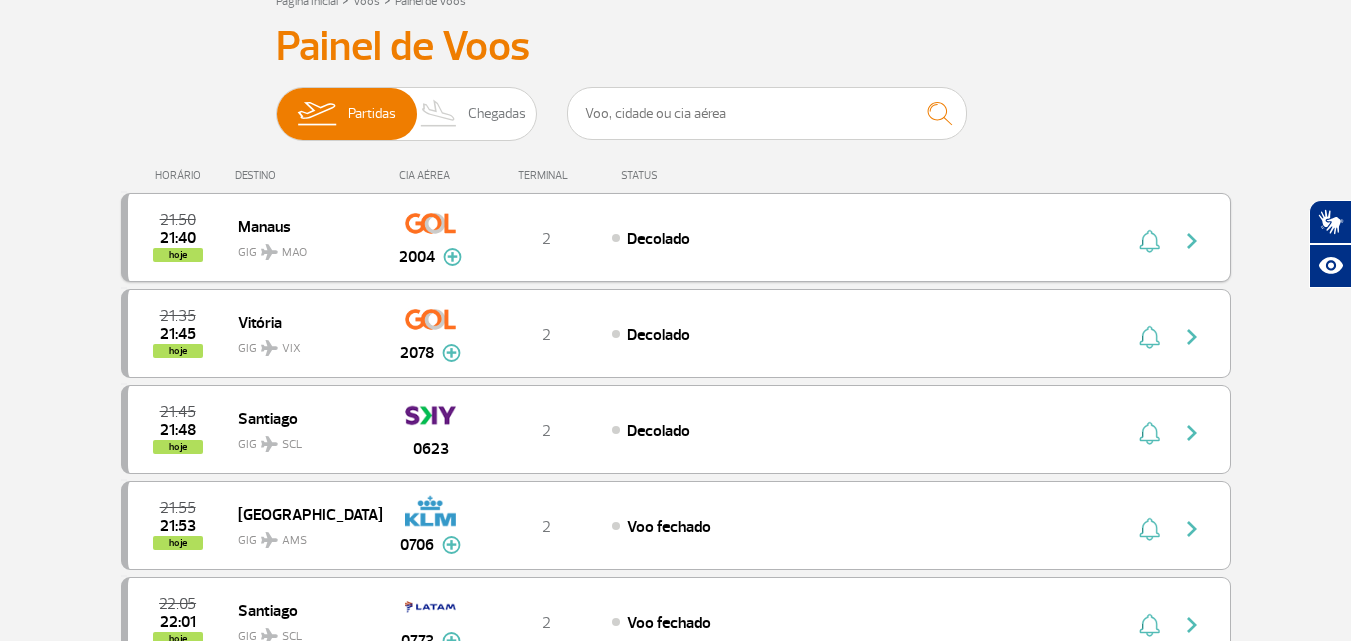 scroll, scrollTop: 200, scrollLeft: 0, axis: vertical 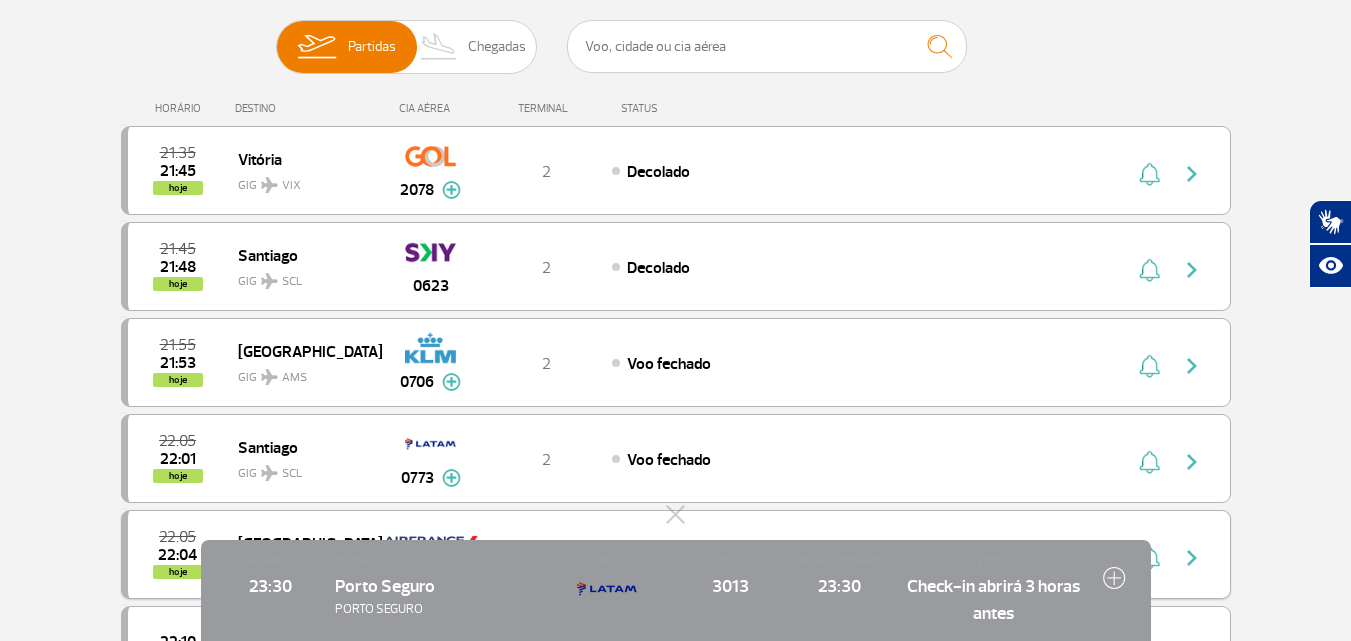 click on "22:05 22:04 hoje Paris GIG  CDG 0443 2  Voo fechado  Parcerias:  GOL Transportes Aereos   5004   Scandinavian   9965   China Eastern Airlines   1612   KLM Royal Dutch Airlines   2412" at bounding box center [676, 554] 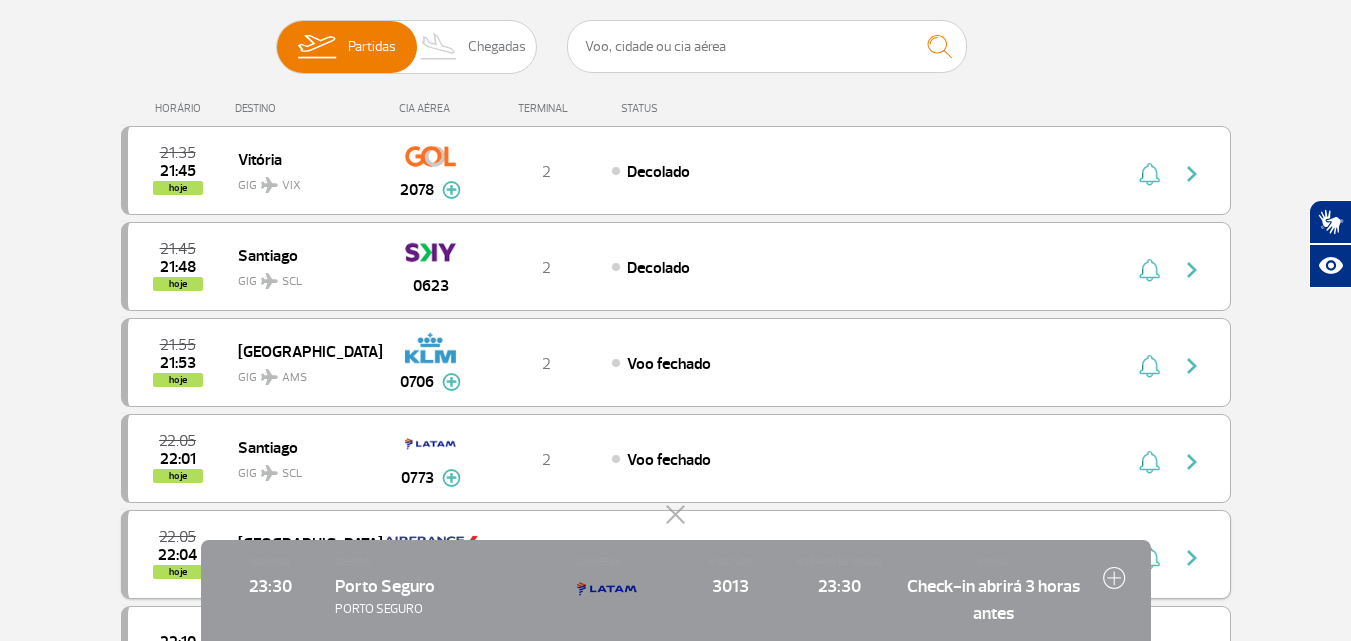 click 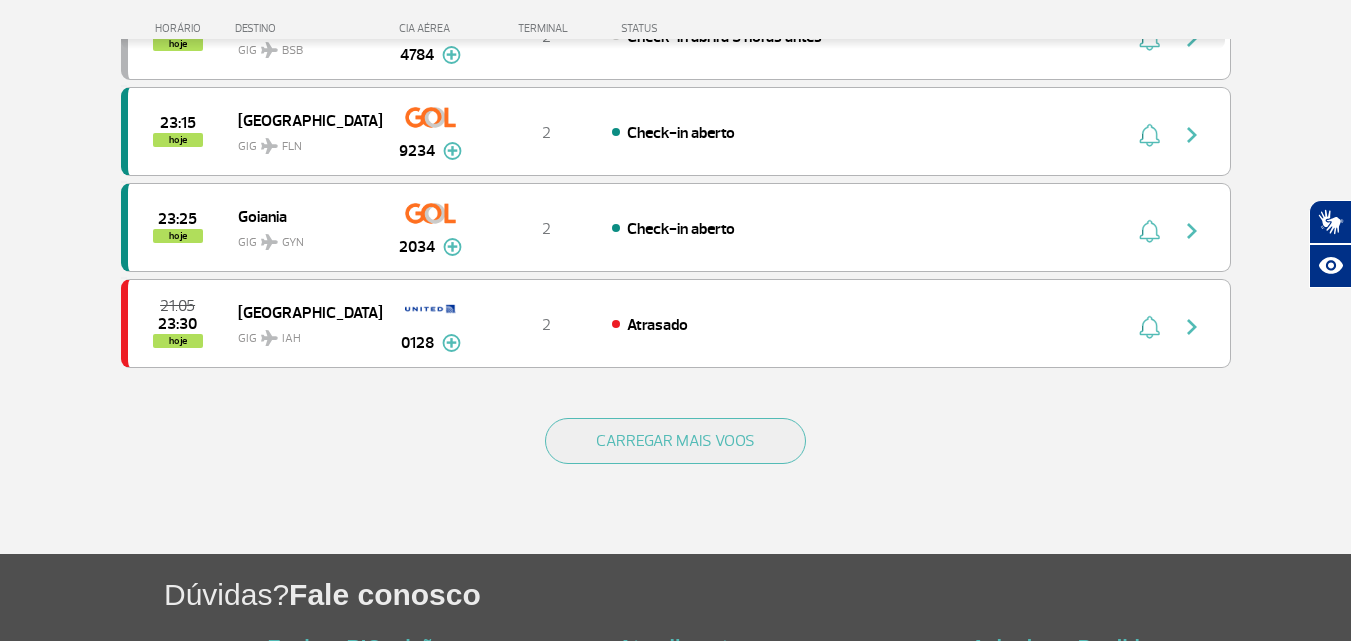 scroll, scrollTop: 1900, scrollLeft: 0, axis: vertical 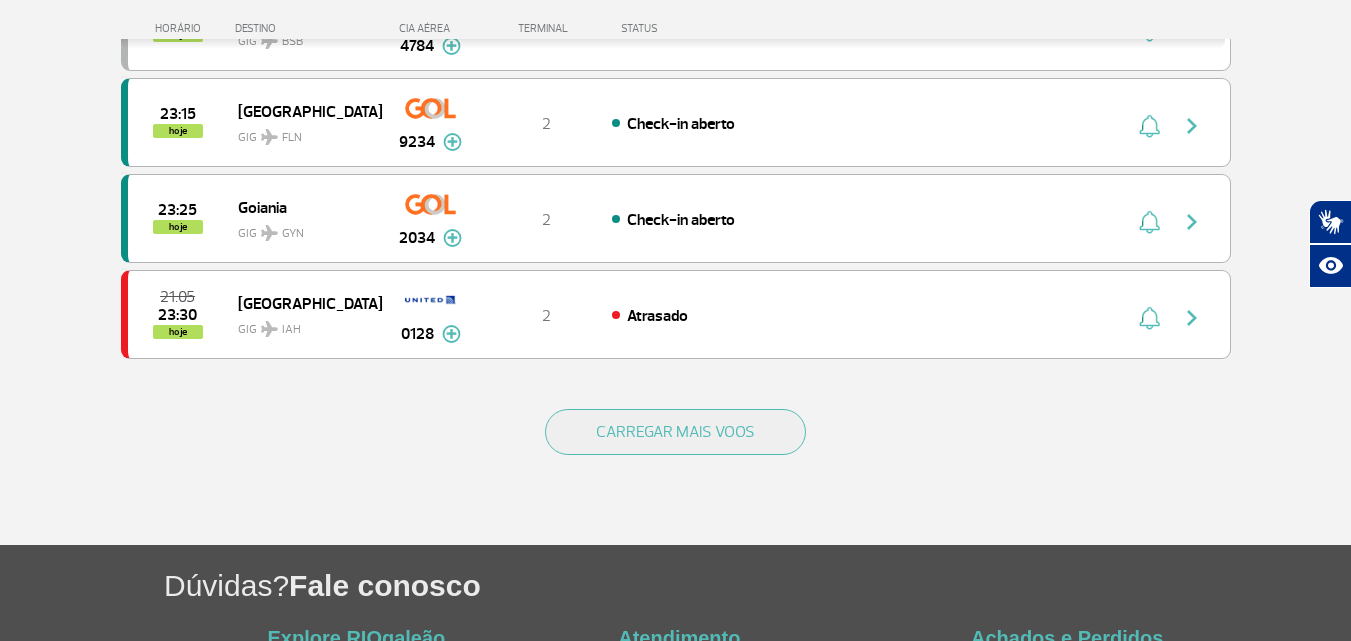 click on "CARREGAR MAIS VOOS" at bounding box center [676, 464] 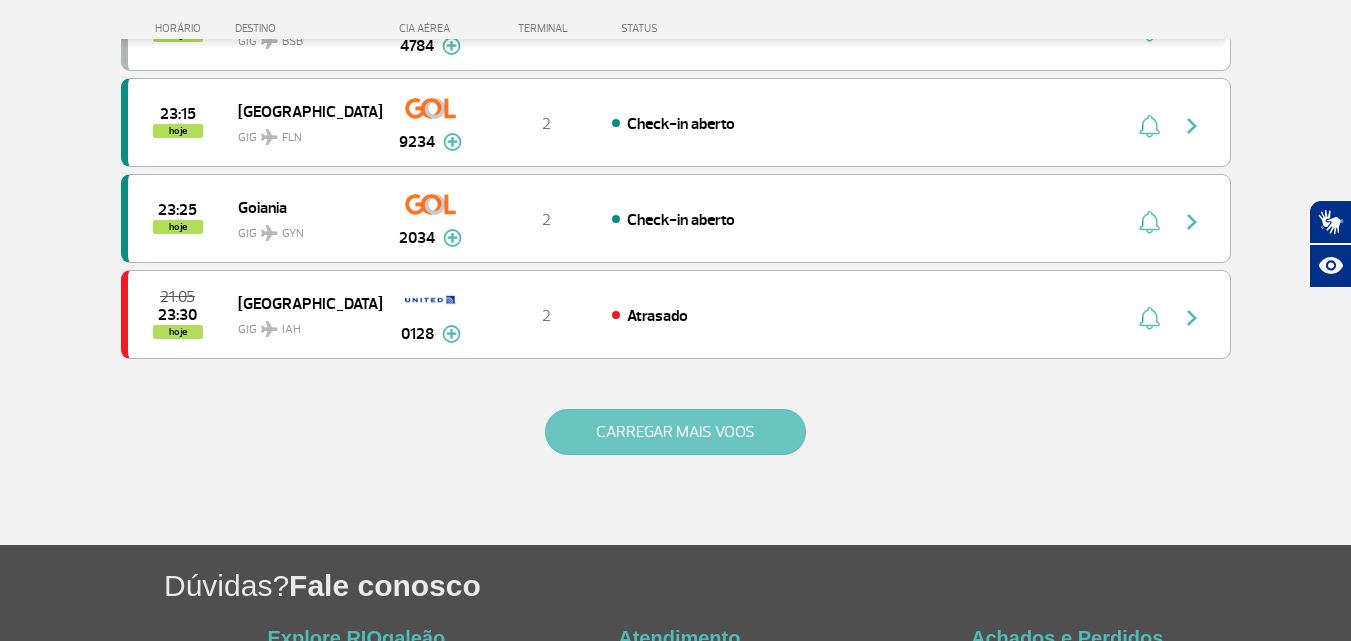click on "CARREGAR MAIS VOOS" at bounding box center (675, 432) 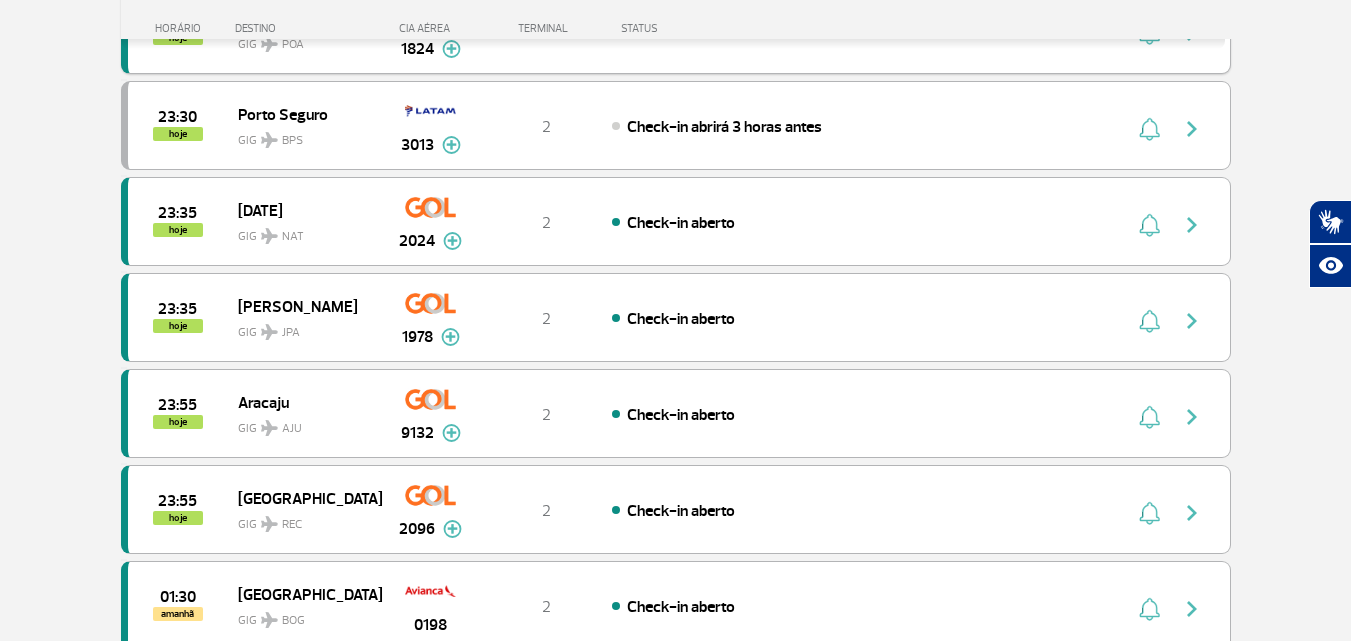 scroll, scrollTop: 2300, scrollLeft: 0, axis: vertical 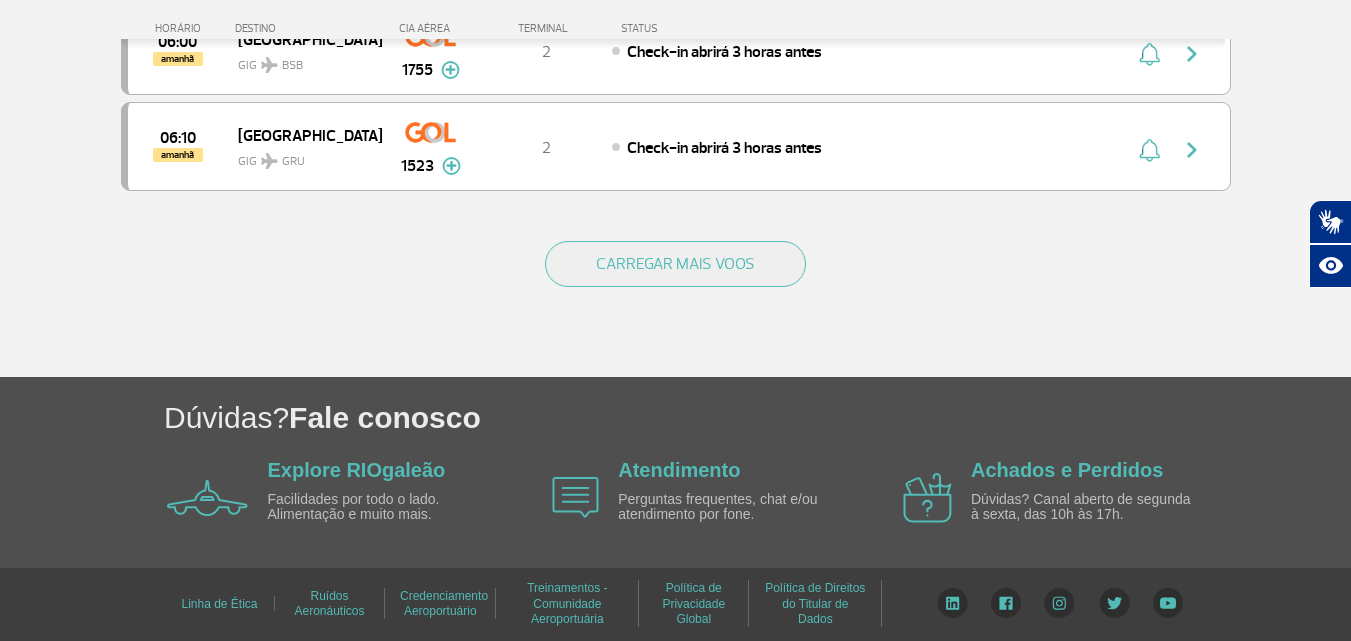 click on "CARREGAR MAIS VOOS" at bounding box center (675, 264) 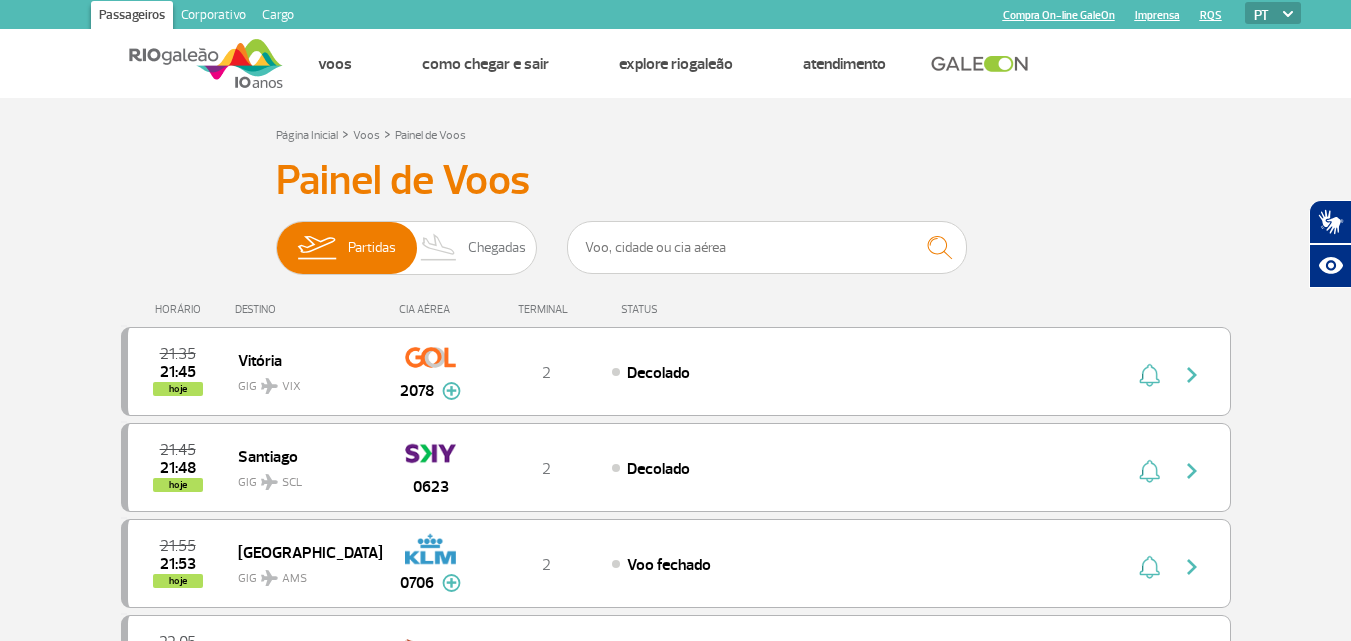 scroll, scrollTop: 0, scrollLeft: 0, axis: both 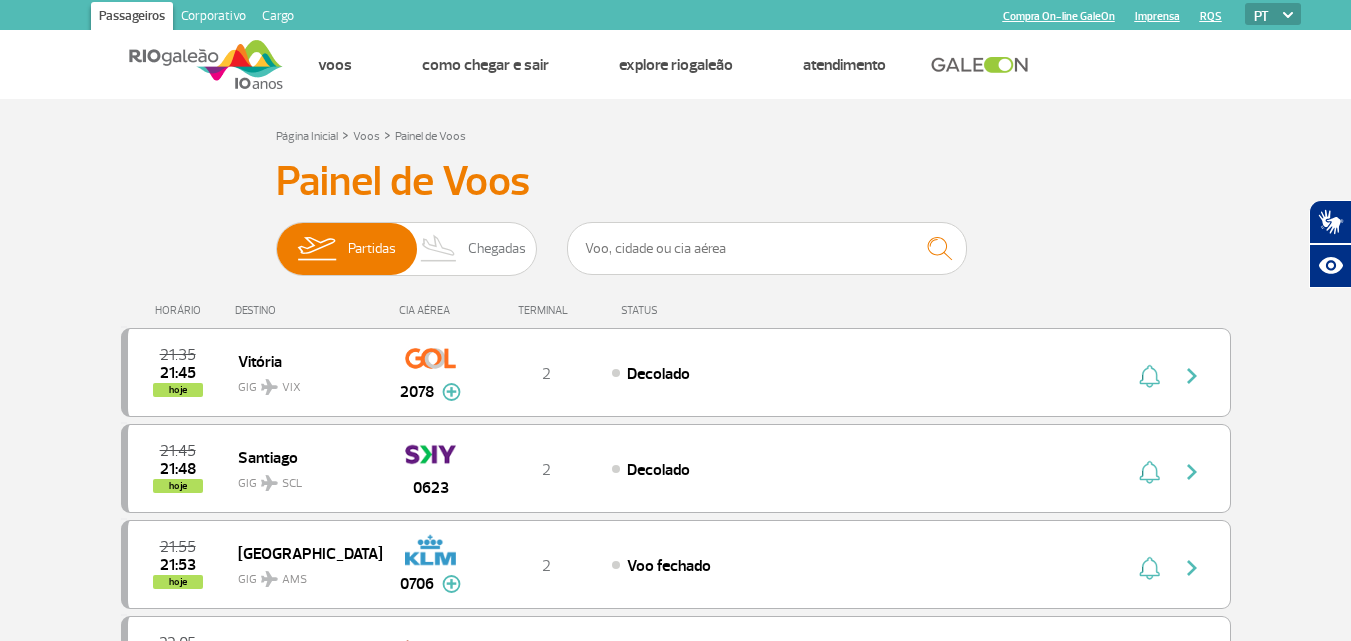 type 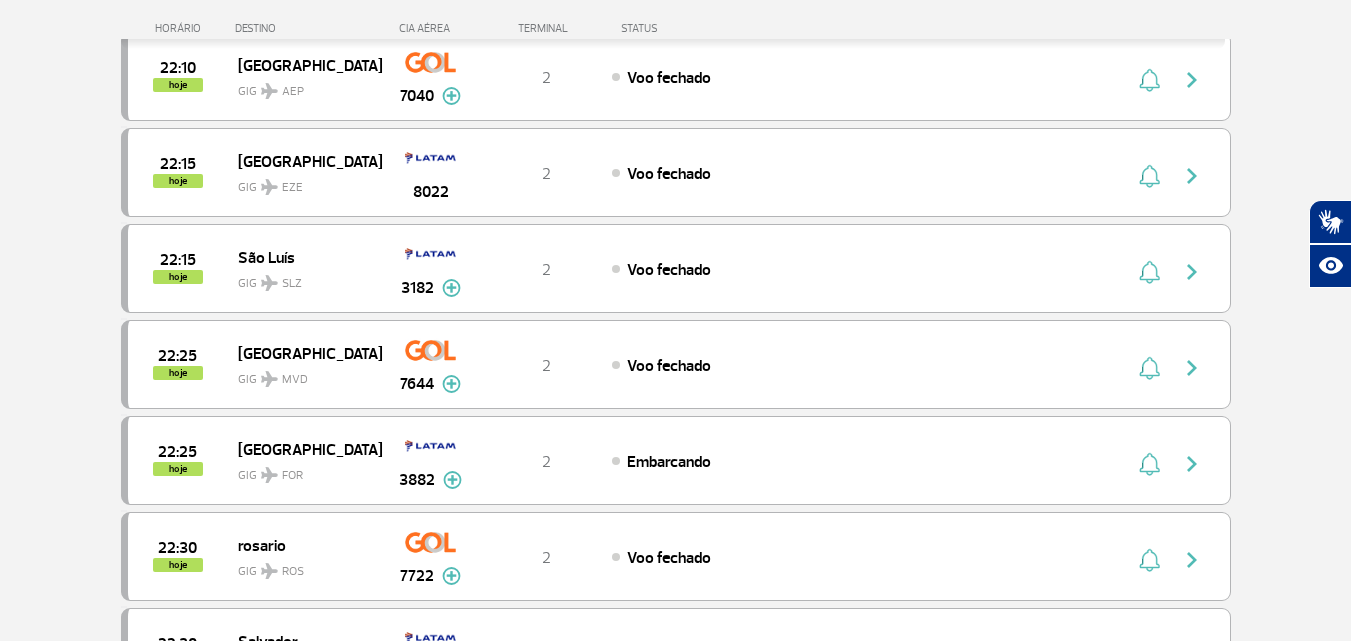 scroll, scrollTop: 800, scrollLeft: 0, axis: vertical 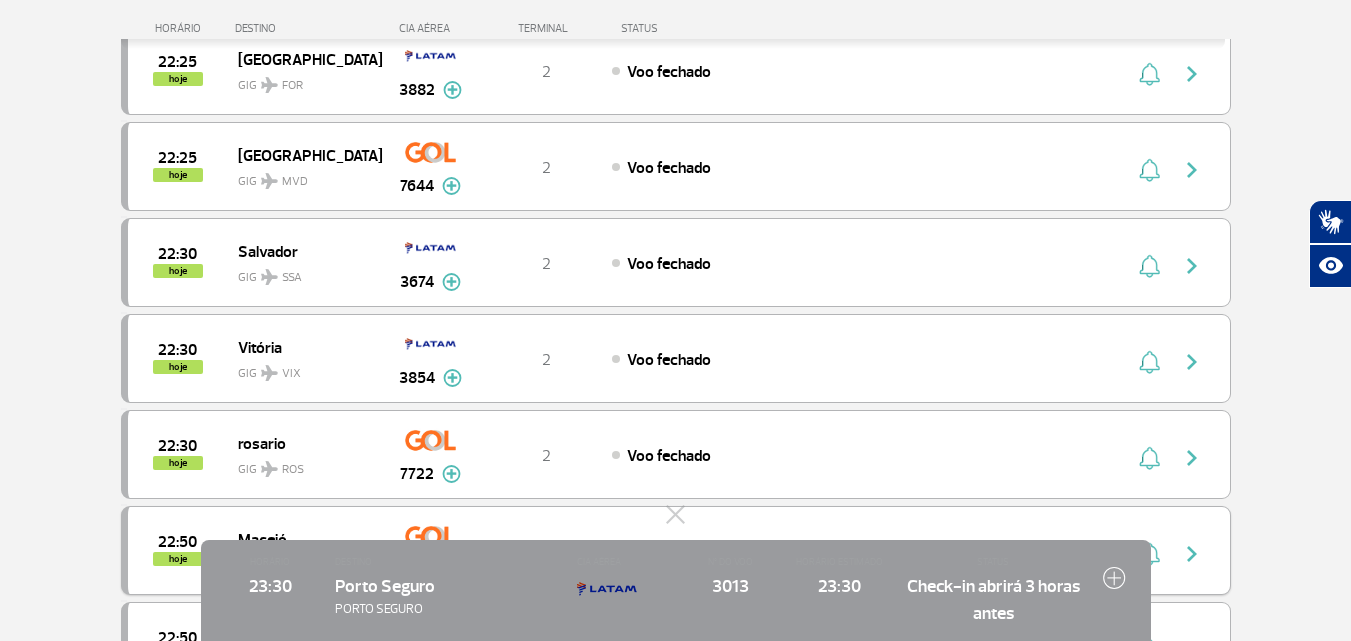 click on "22:50 hoje Maceió GIG  MCZ 2026 2  Confirmado  Parcerias:  Air France   1993   Air Europa Lineas Aereas S.A.U.   2658   Azul Linhas Aéreas   3033   Azul Linhas Aéreas   3046   Emirates Airlines   3699   Emirates Airlines   3715   TAP Portugal   4046   TAP Portugal   4111   TAP Portugal   4216   Aerolineas Argentinas   7496   KLM Royal Dutch Airlines   9364" at bounding box center [676, 550] 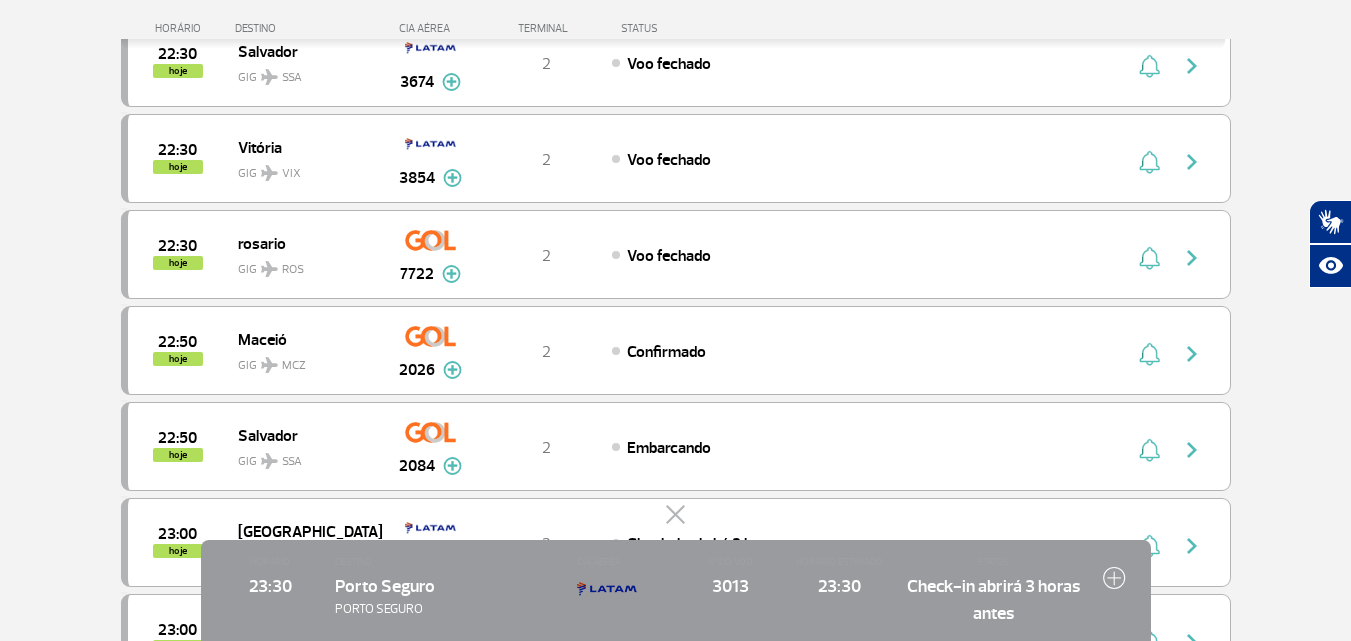 click 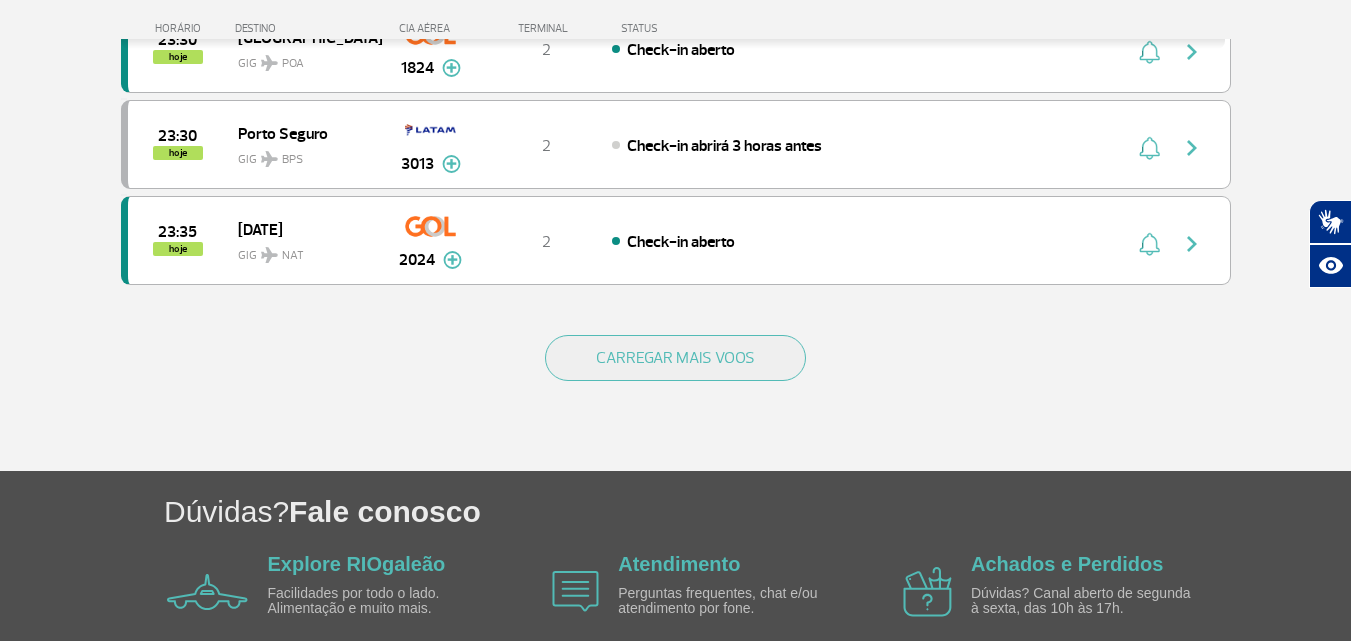 scroll, scrollTop: 2068, scrollLeft: 0, axis: vertical 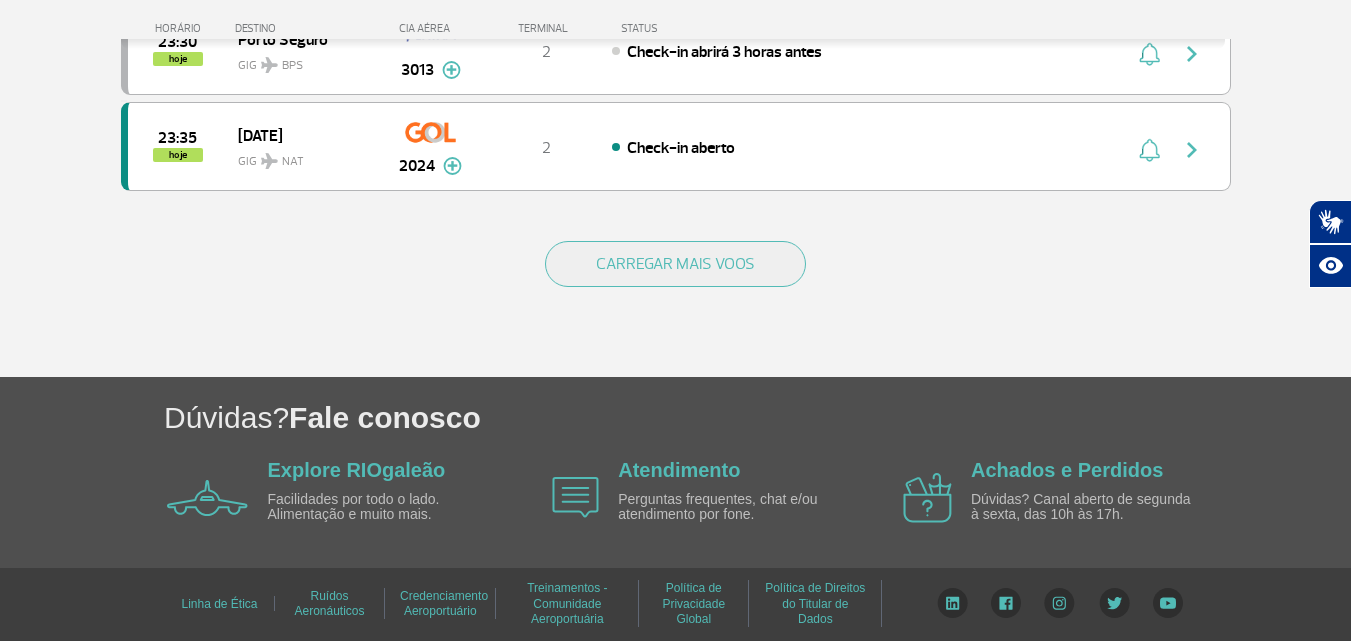 click on "CARREGAR MAIS VOOS" at bounding box center [676, 296] 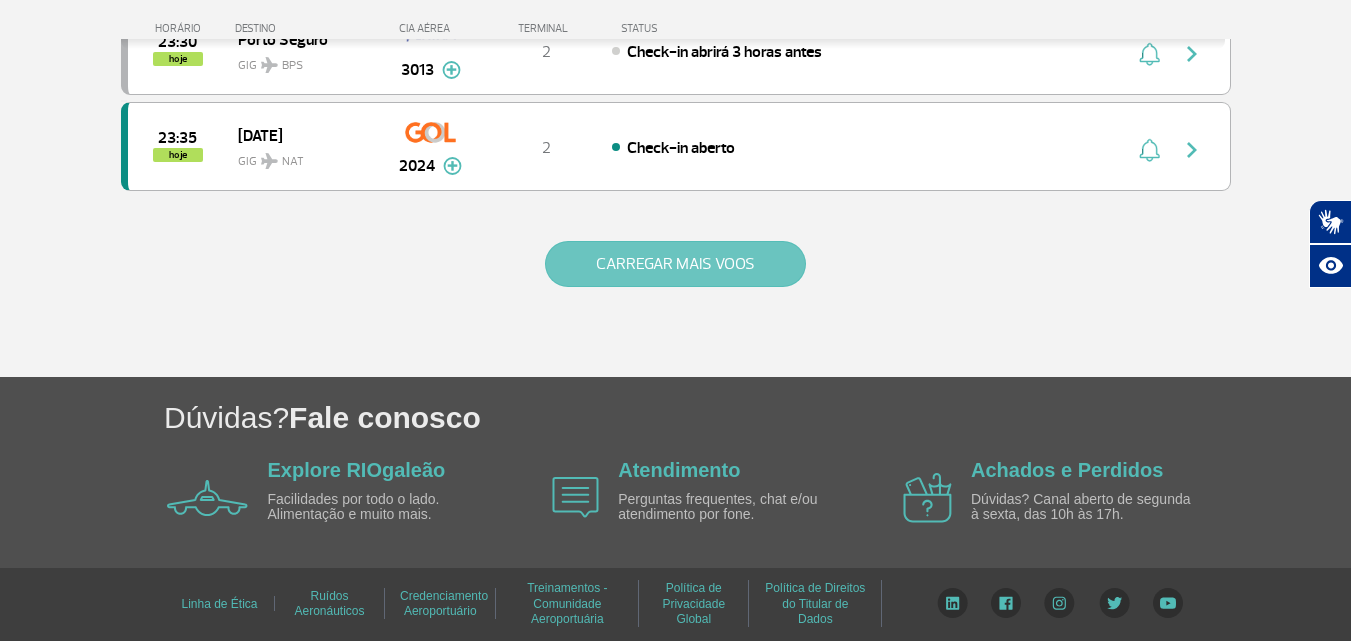 click on "CARREGAR MAIS VOOS" at bounding box center (675, 264) 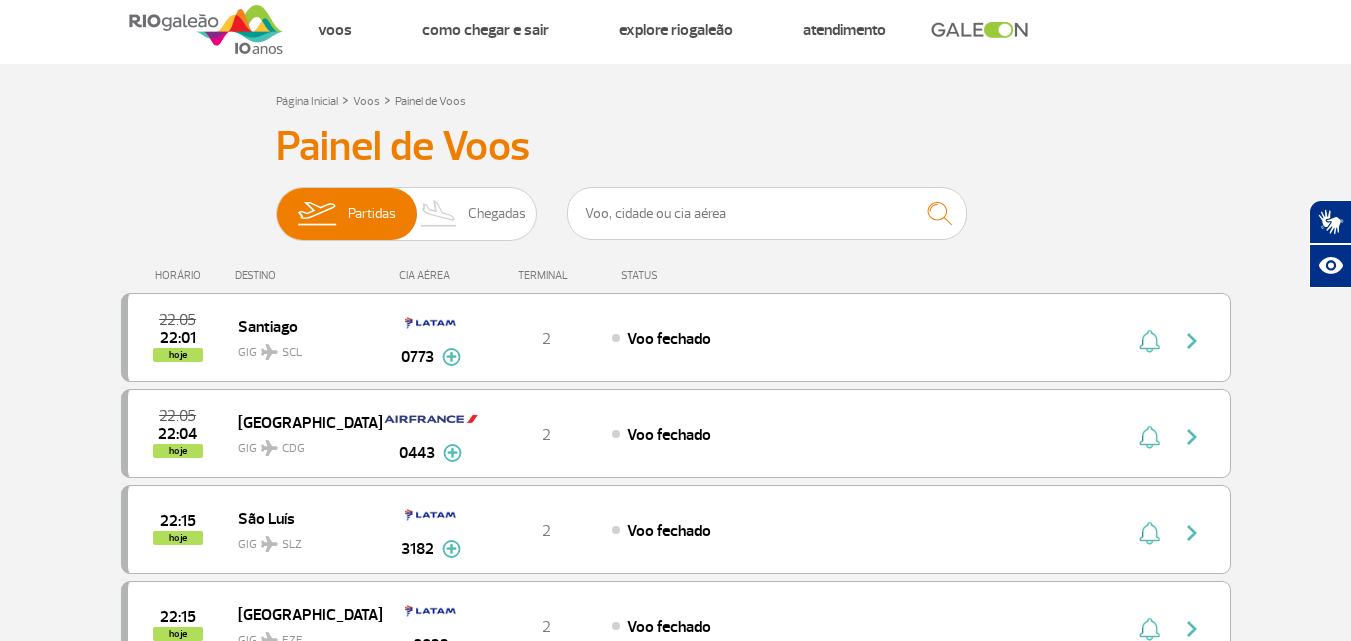 scroll, scrollTop: 0, scrollLeft: 0, axis: both 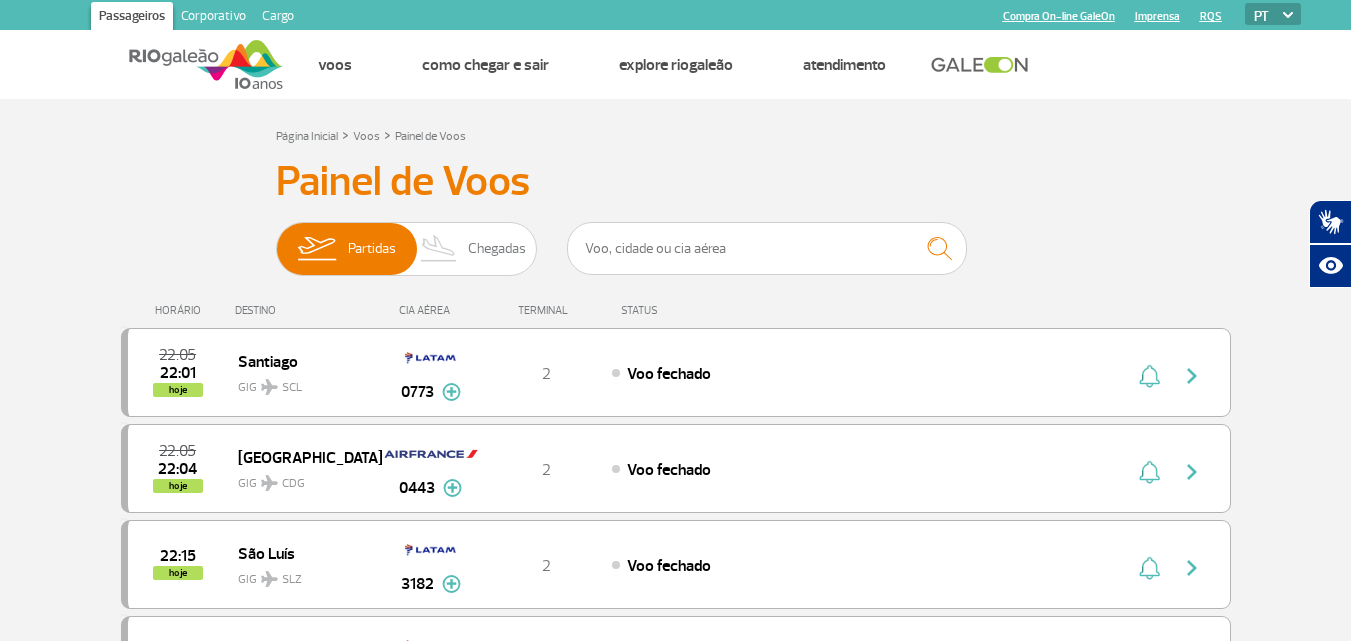 type 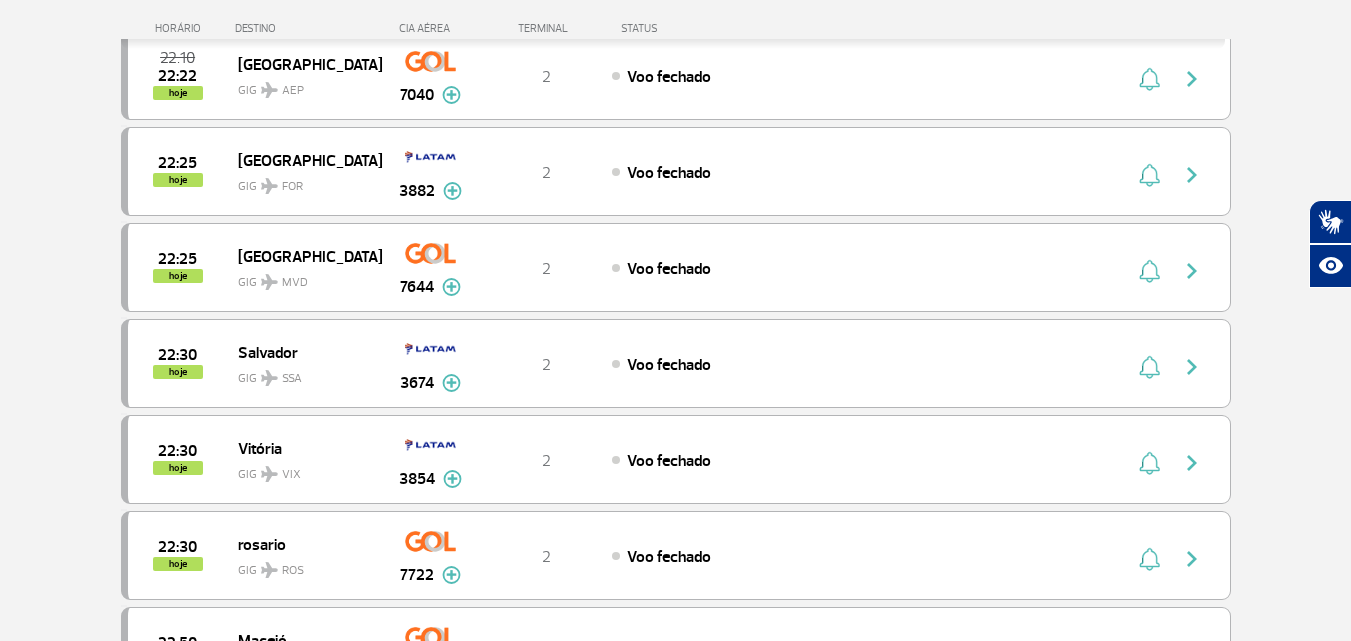 scroll, scrollTop: 700, scrollLeft: 0, axis: vertical 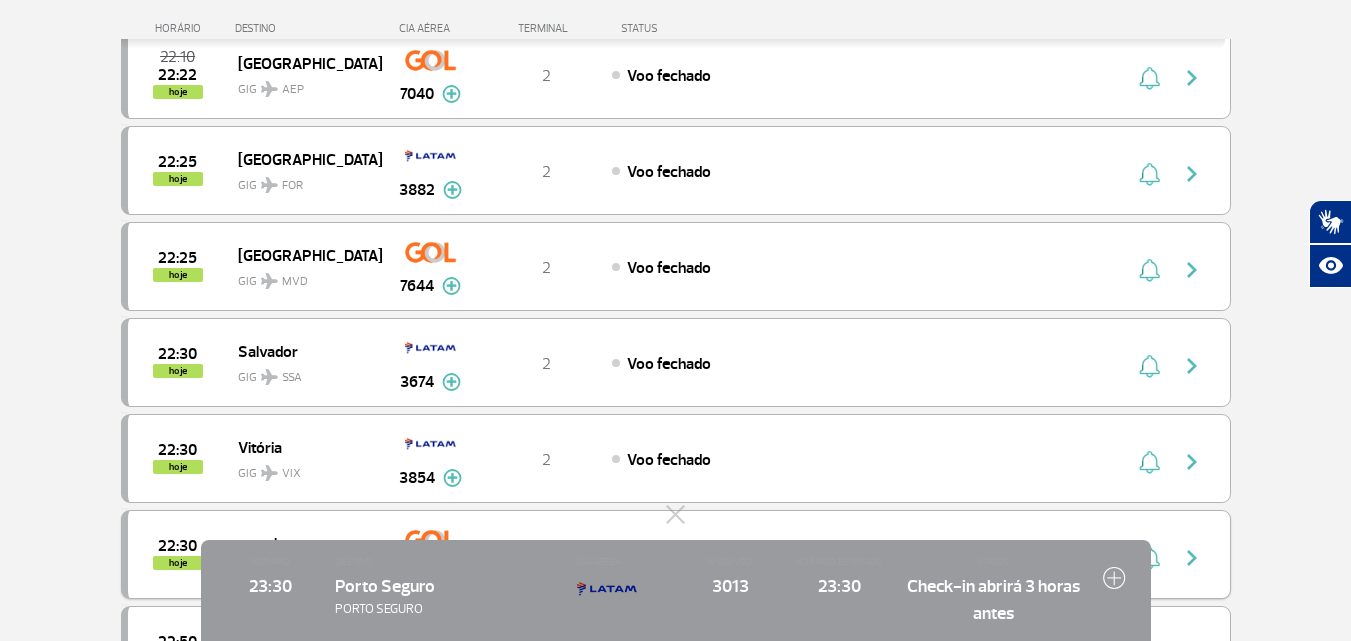 click on "22:30 hoje rosario GIG  ROS 7722 2  Voo fechado  Parcerias:  American Airlines   7694   Aerolineas Argentinas   7739   KLM Royal Dutch Airlines   9424" at bounding box center [676, 554] 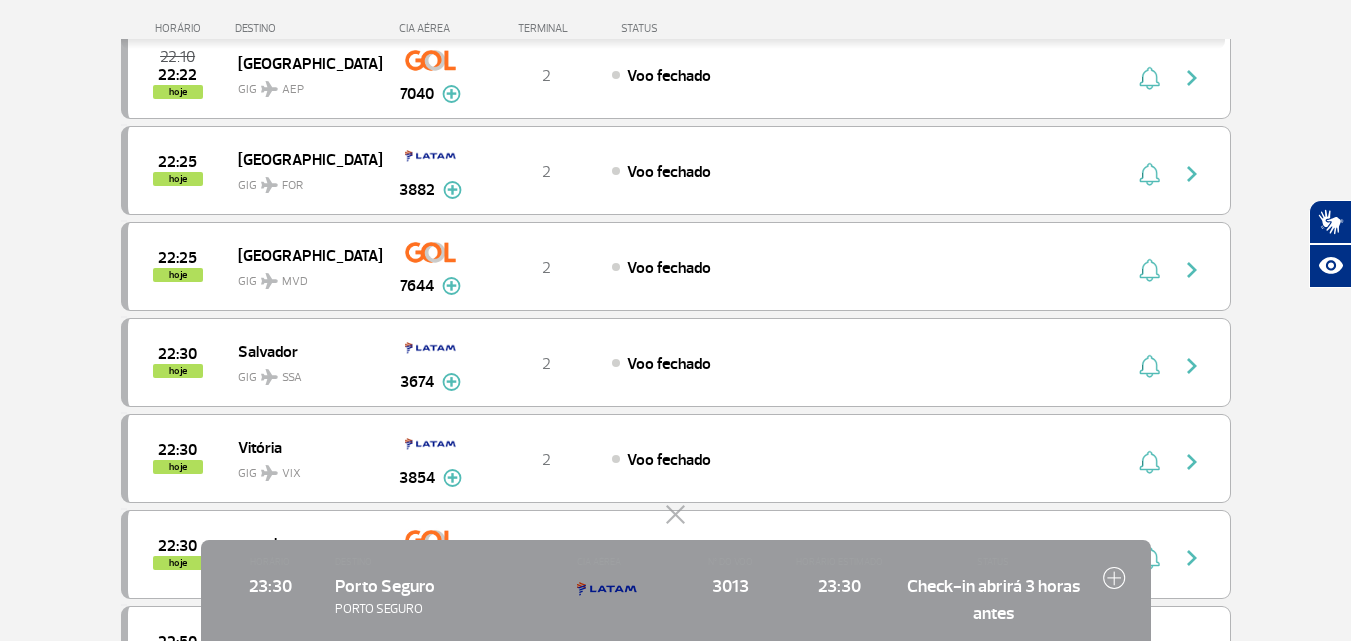 click 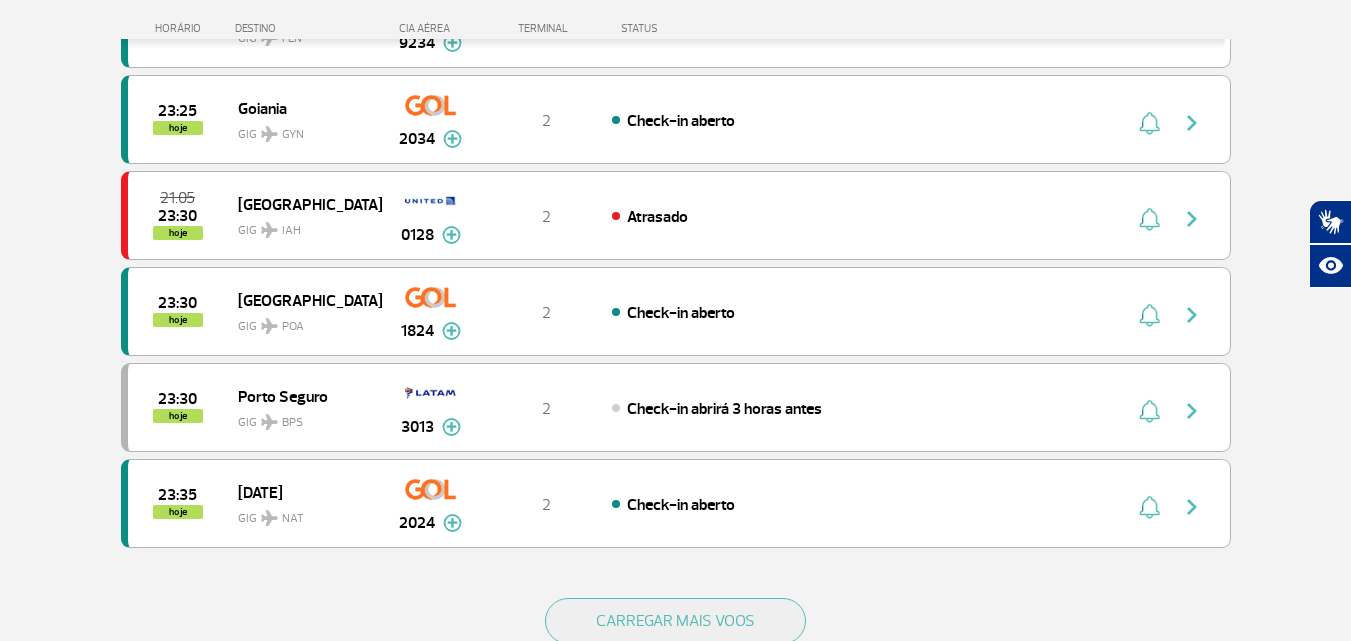 scroll, scrollTop: 2000, scrollLeft: 0, axis: vertical 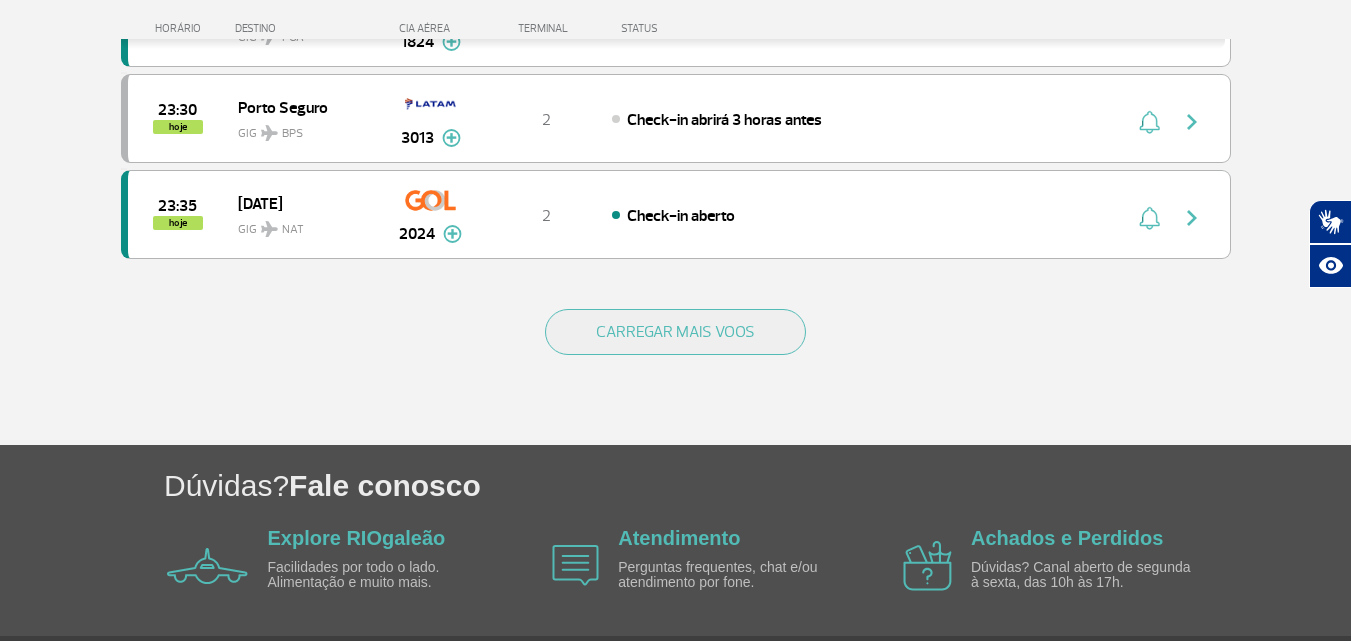 click on "CARREGAR MAIS VOOS" at bounding box center [676, 364] 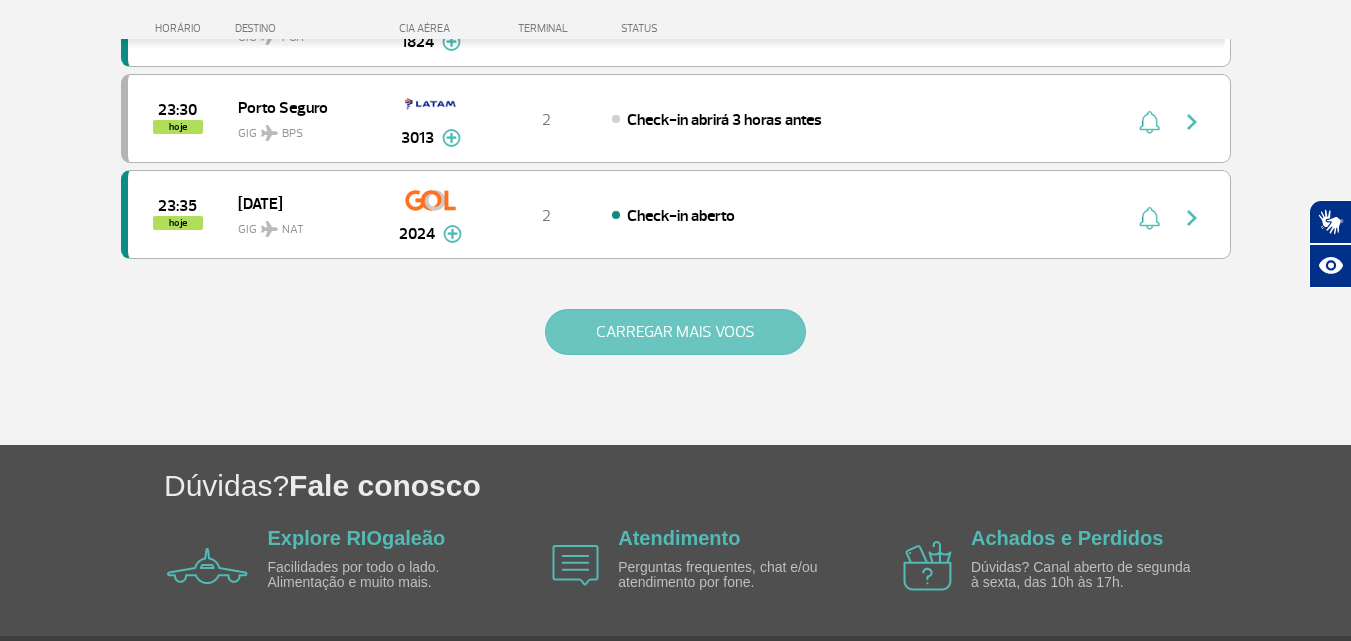 click on "CARREGAR MAIS VOOS" at bounding box center [675, 332] 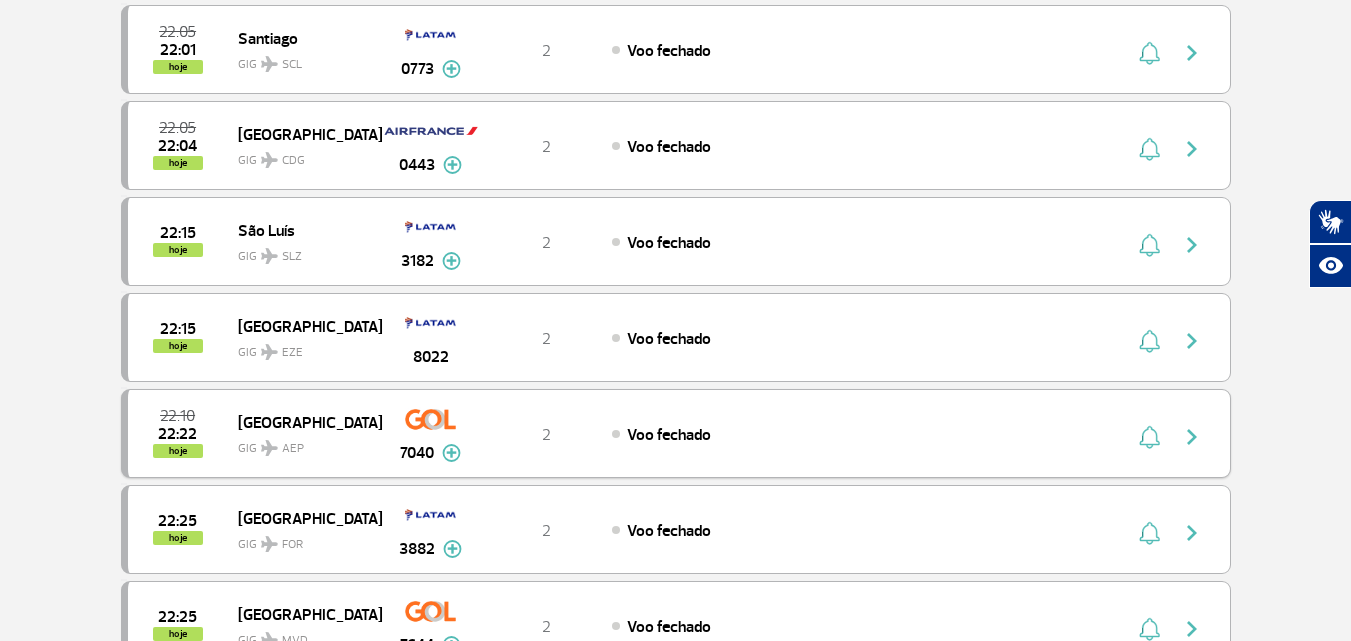 scroll, scrollTop: 0, scrollLeft: 0, axis: both 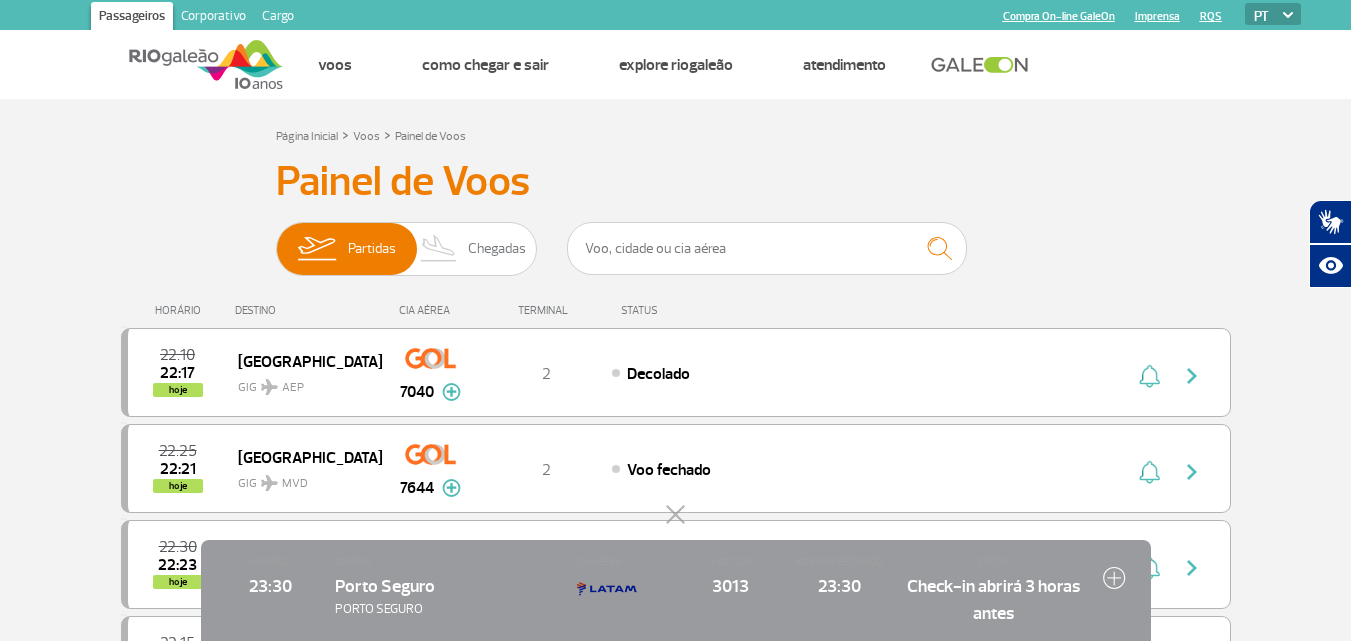 click on "Passageiros   Corporativo   Cargo   Compra On-line GaleOn   Imprensa   RQS   PT   ENG   ESP   Página inicial   Voos   Como chegar e sair   Explore RIOgaleão   Atendimento   PT   ENG   ESP   Passageiros   Página inicial   Voos   Como chegar e sair   Explore RIOgaleão   Atendimento   Corporativo   Página inicial   Quem Somos   Trabalhe Conosco   Negócios   Imprensa   Cargo   Página inicial   Riogaleão Cargo   Soluções Cargo   Performance   Atendimento   Tarifas   Compra On-line GaleOn   Imprensa   RQS   Compra On-line GaleOn   Imprensa   RQS  Página Inicial > Voos > Painel de Voos Painel de Voos  Partidas   Chegadas  22:10 22:17 hoje [GEOGRAPHIC_DATA] GIG AEP 7040 Parcerias:  Aerolineas Argentinas   7713   KLM Royal Dutch Airlines   9414   KLM Royal Dutch Airlines   9446  T2  Decolado  Aerolineas [GEOGRAPHIC_DATA] 7713 KLM Royal Dutch Airlines 9414 KLM Royal Dutch Airlines 9446 22:25 22:21 hoje [GEOGRAPHIC_DATA] GIG MVD 7644 Parcerias:  Air France   1987   Emirates Airlines   3743   KLM Royal Dutch Airlines   9436  T2" at bounding box center [675, 1345] 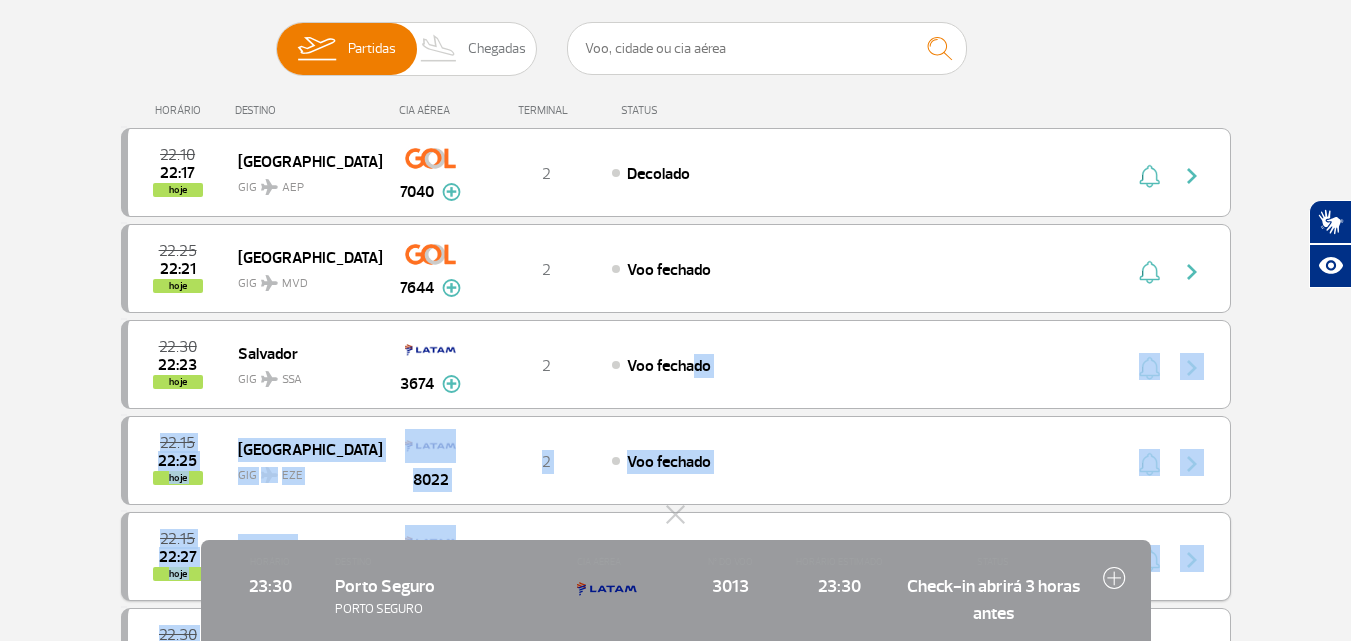 click on "22:15 22:27 hoje [GEOGRAPHIC_DATA]  SLZ 3182 2  Voo fechado  Parcerias:  Aerolineas Argentinas   8023   Aerolineas Argentinas   8353" at bounding box center (676, 556) 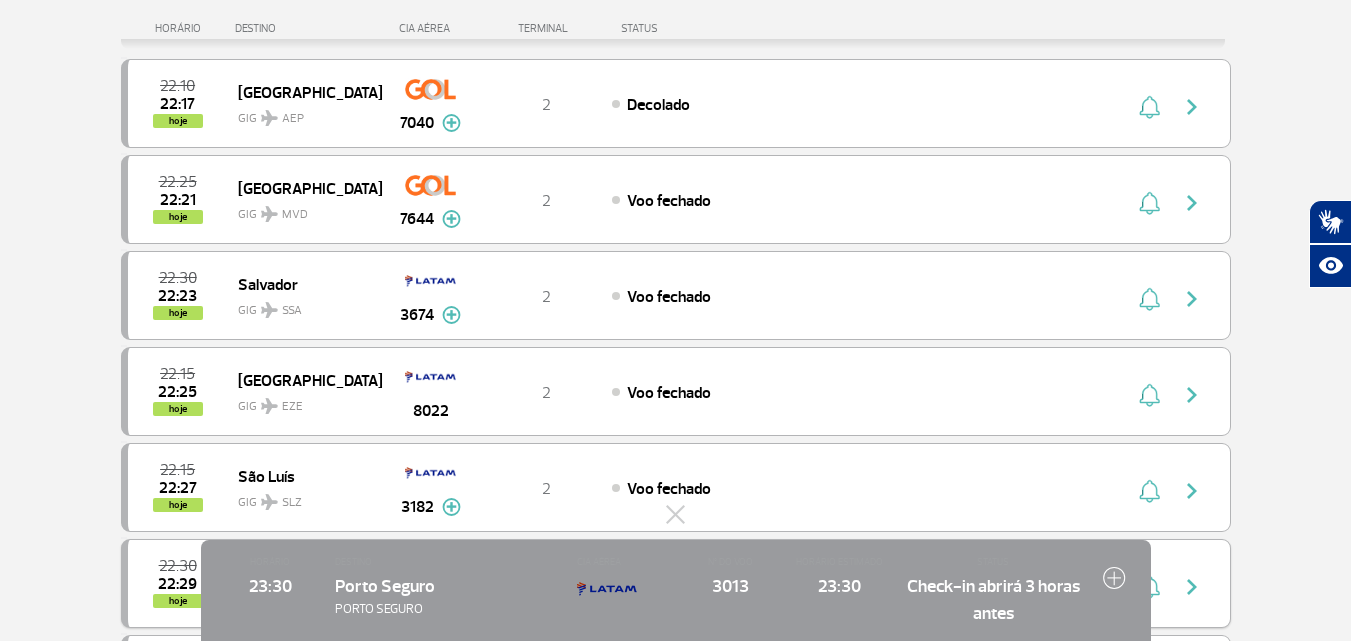scroll, scrollTop: 500, scrollLeft: 0, axis: vertical 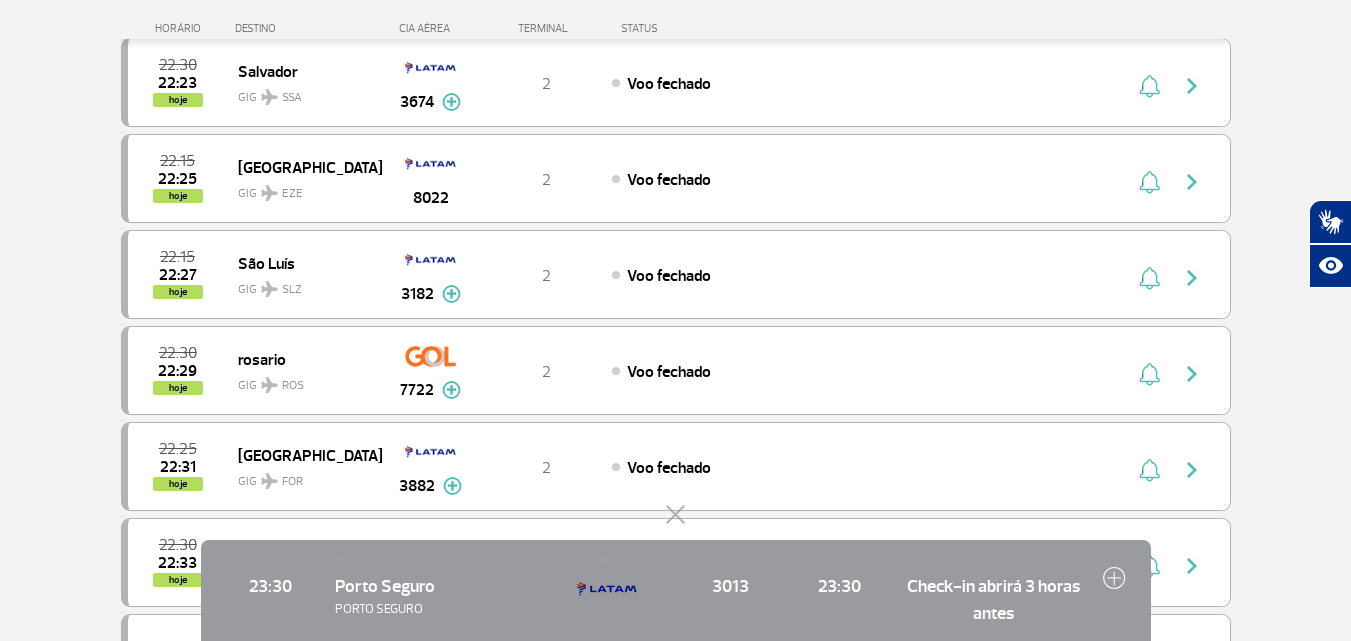 click 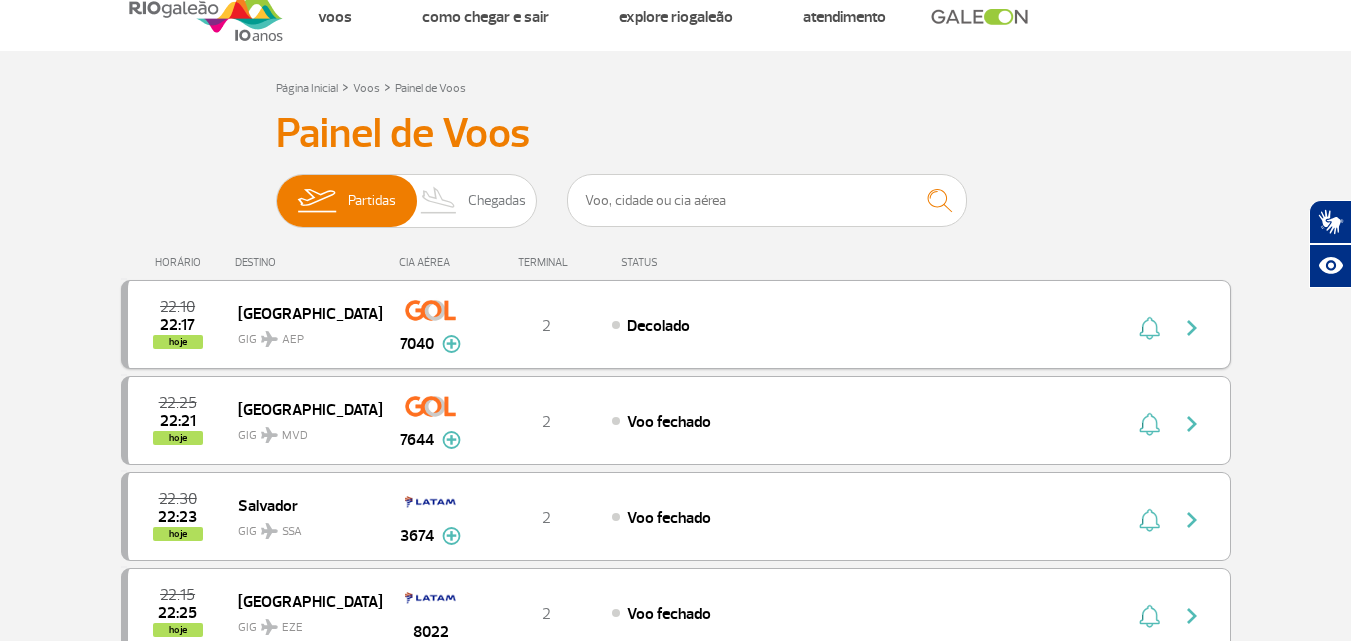 scroll, scrollTop: 0, scrollLeft: 0, axis: both 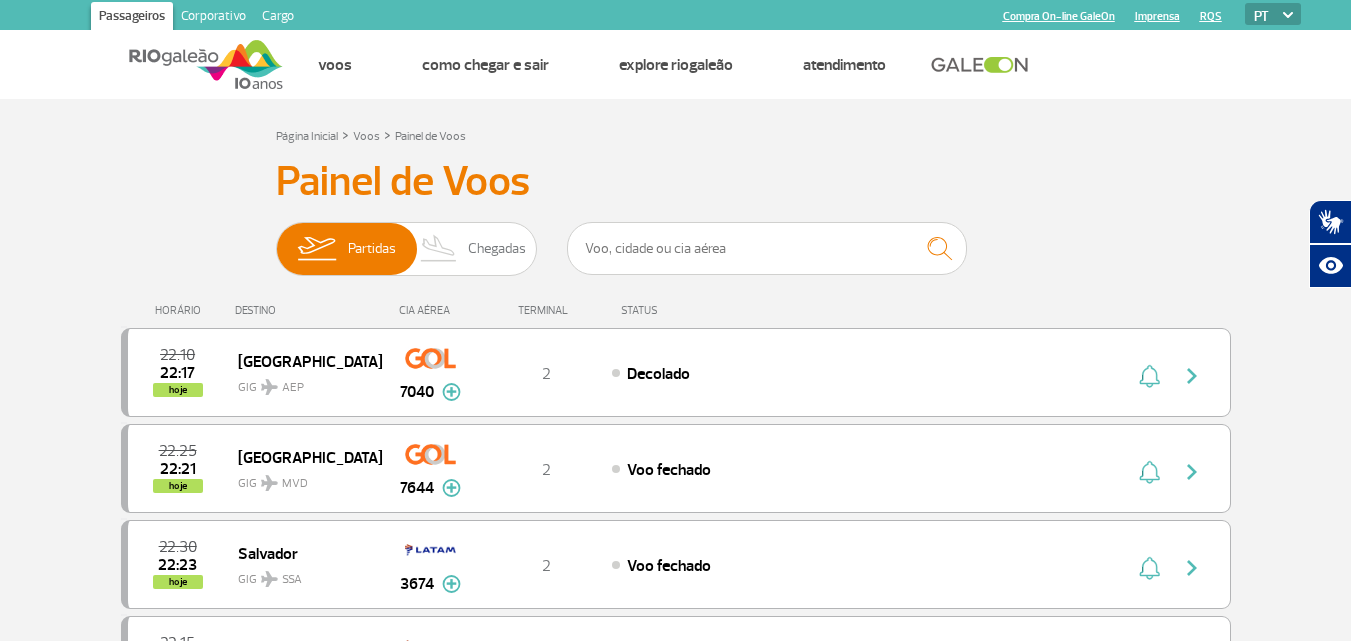 type 